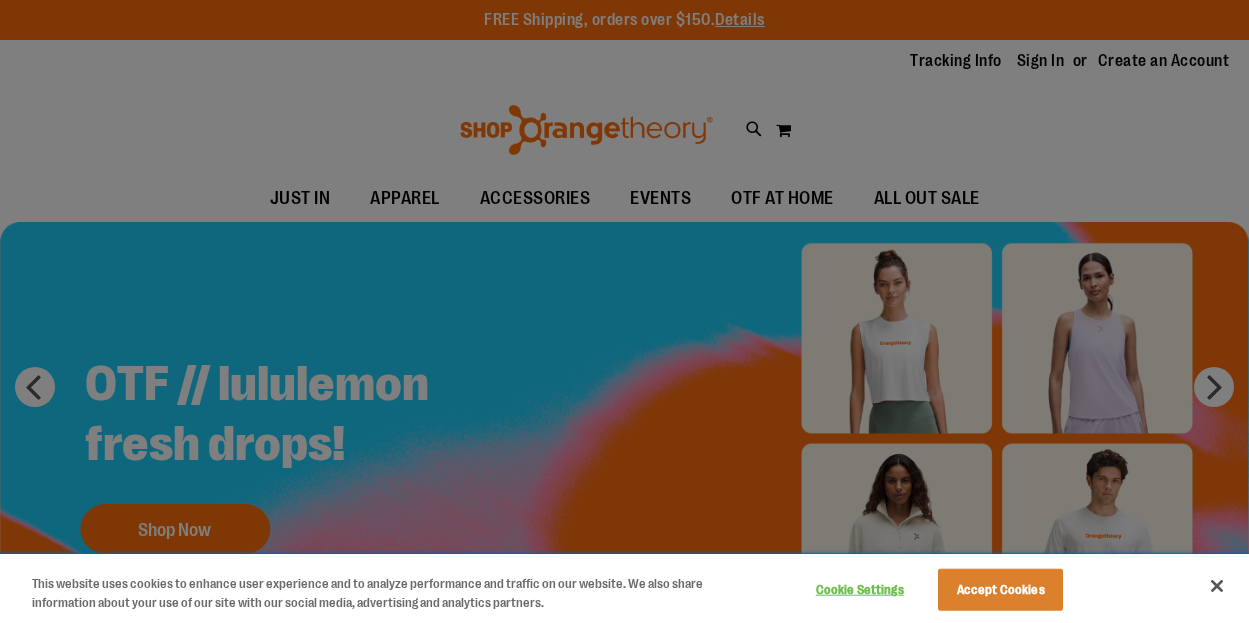 scroll, scrollTop: 0, scrollLeft: 0, axis: both 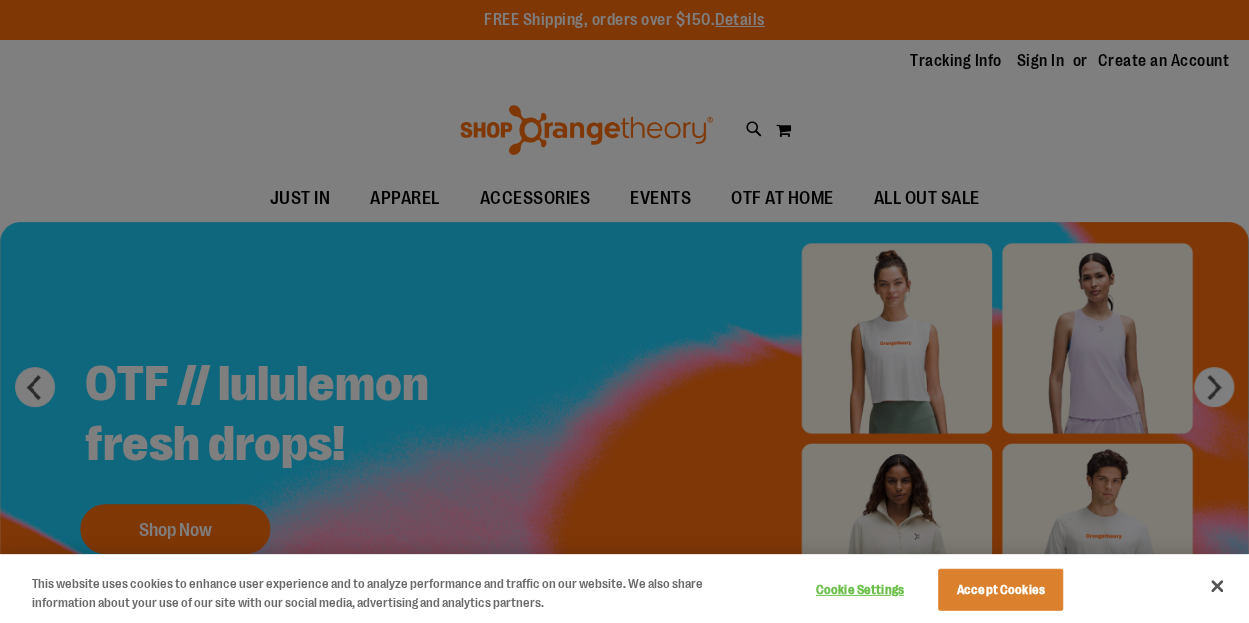 click at bounding box center (624, 311) 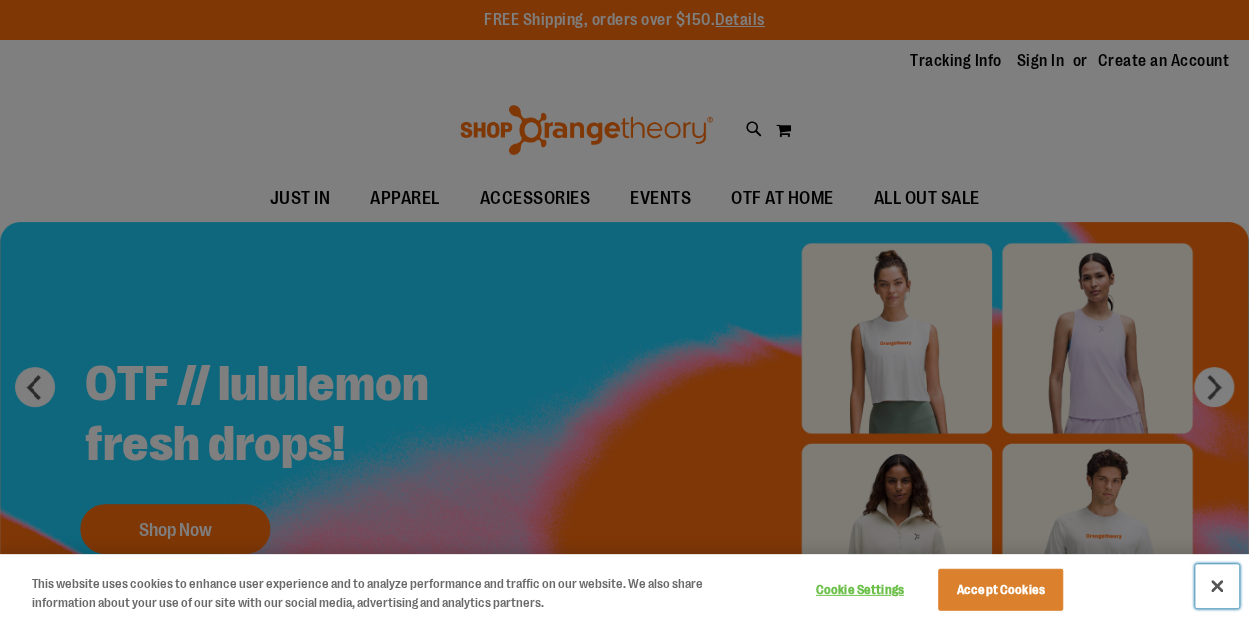 click at bounding box center [1217, 586] 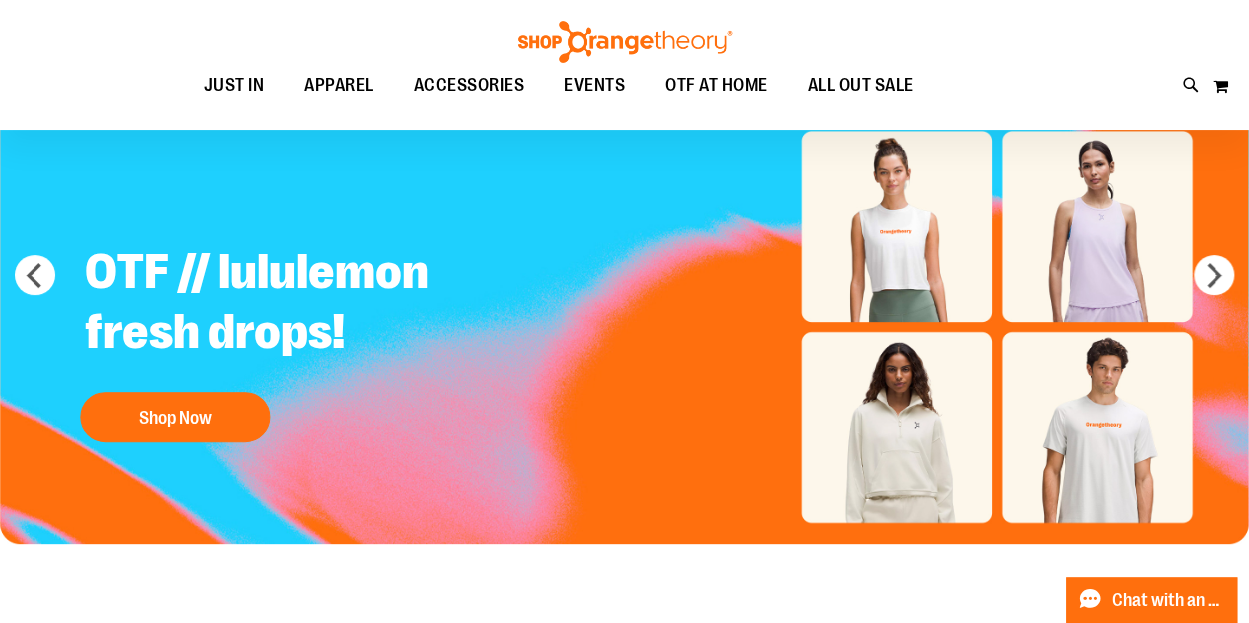 scroll, scrollTop: 167, scrollLeft: 0, axis: vertical 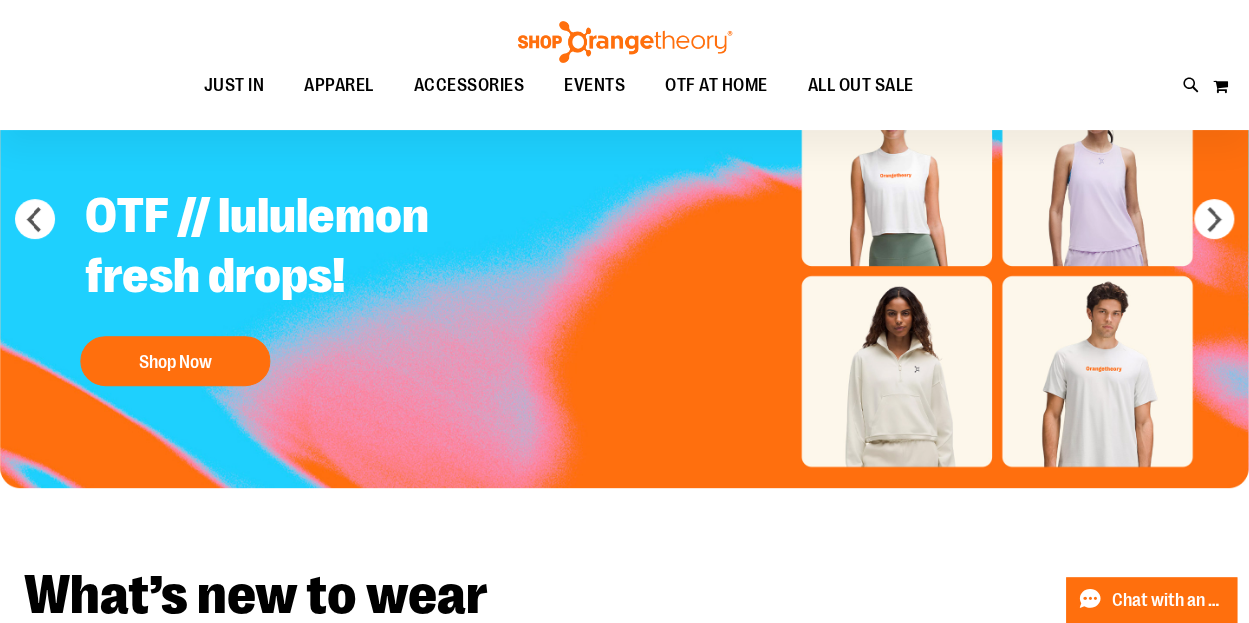 click at bounding box center [624, 271] 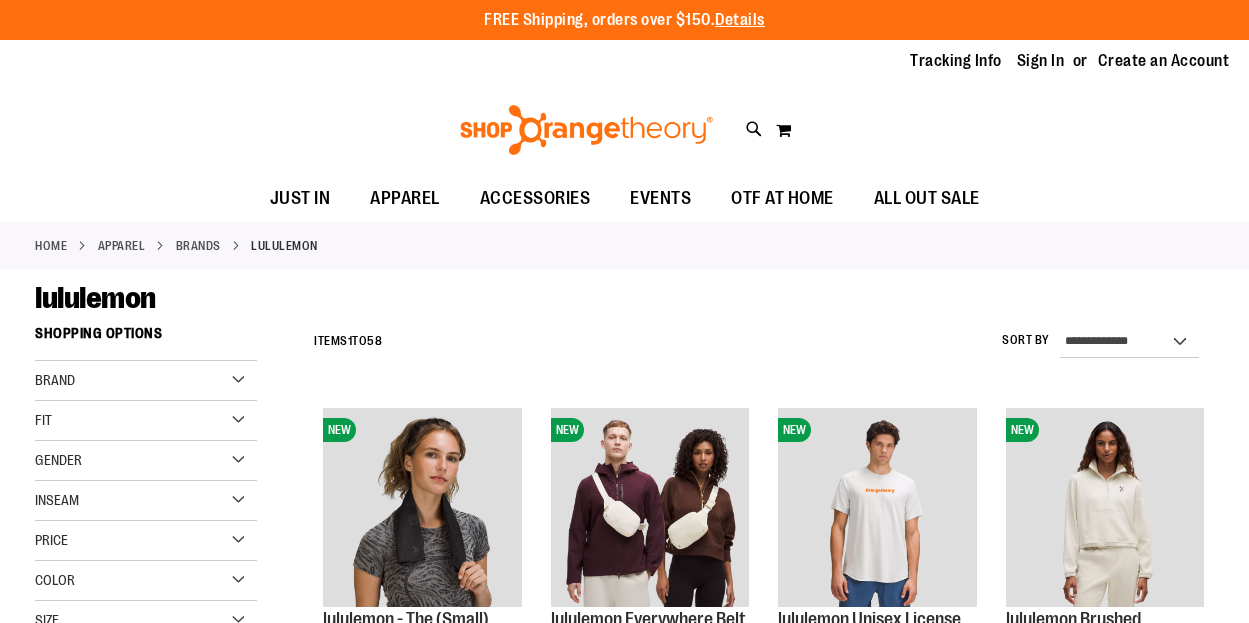scroll, scrollTop: 0, scrollLeft: 0, axis: both 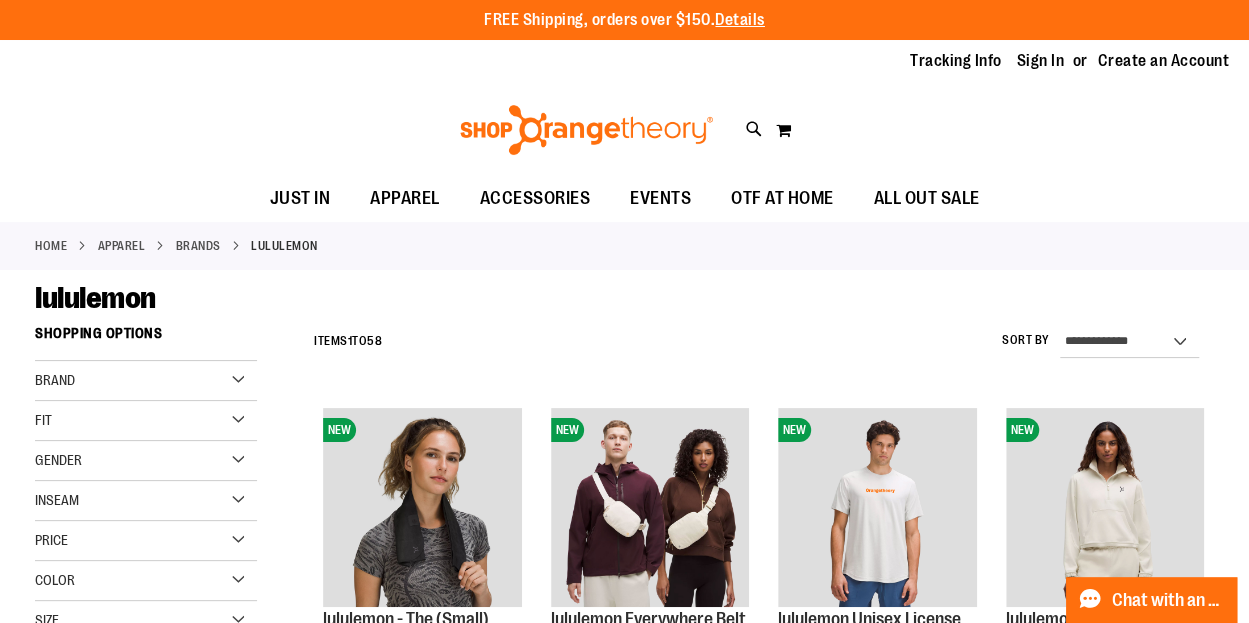 click on "Gender" at bounding box center (146, 461) 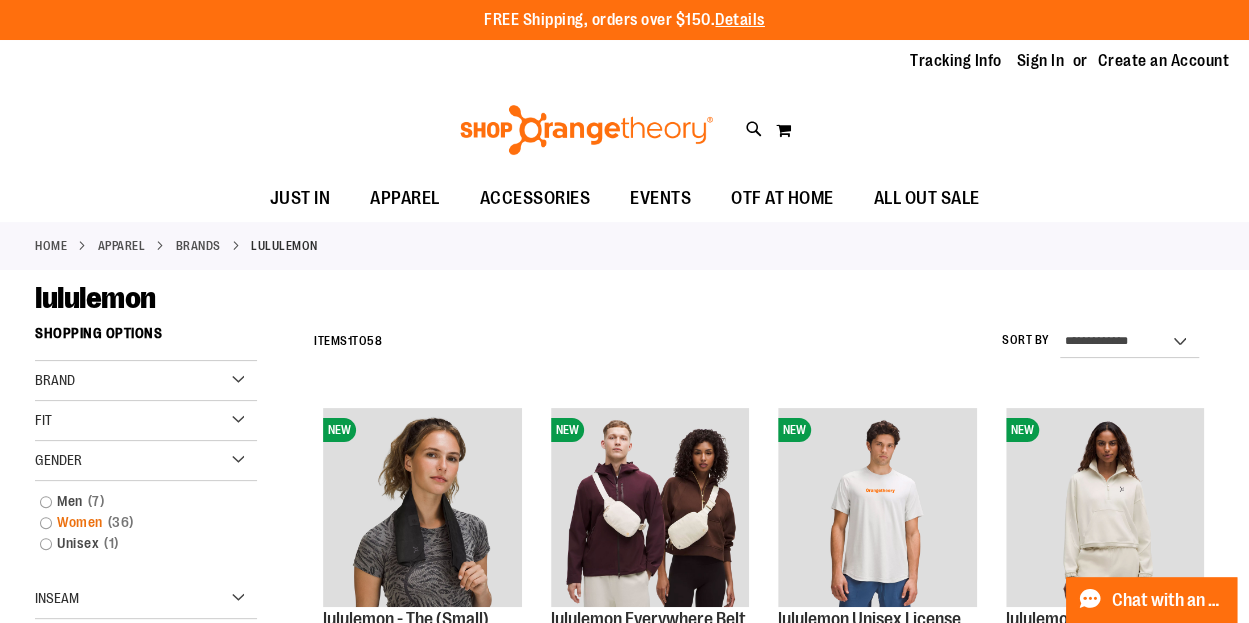 click on "Women                                             36
items" at bounding box center [136, 522] 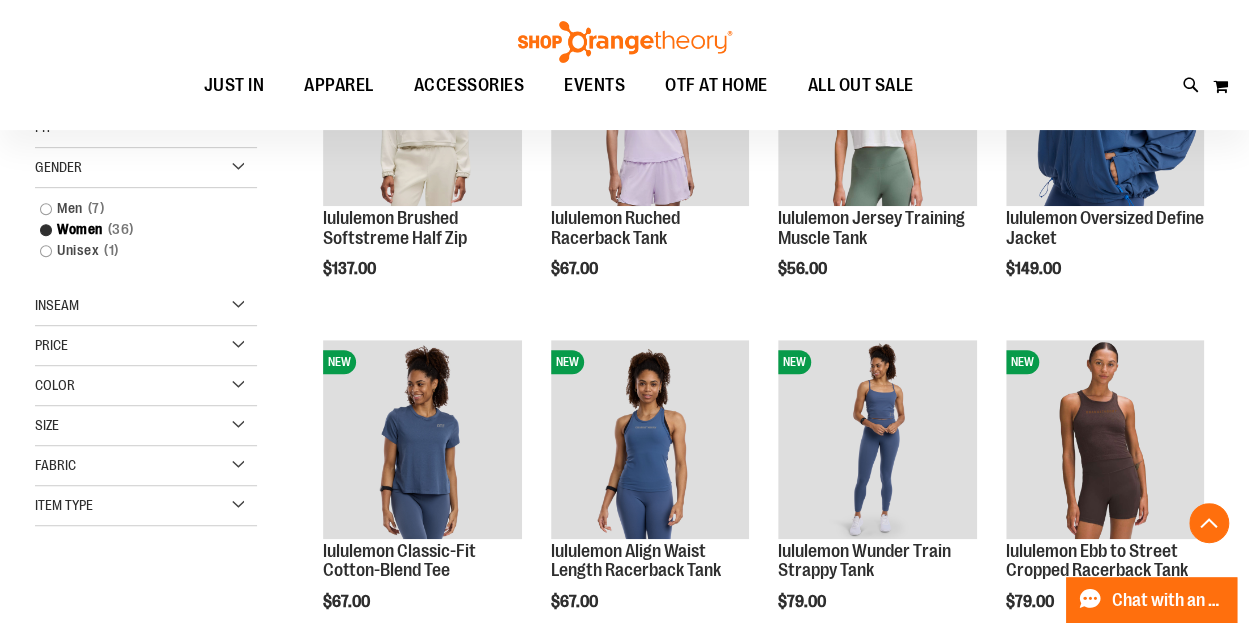 scroll, scrollTop: 417, scrollLeft: 0, axis: vertical 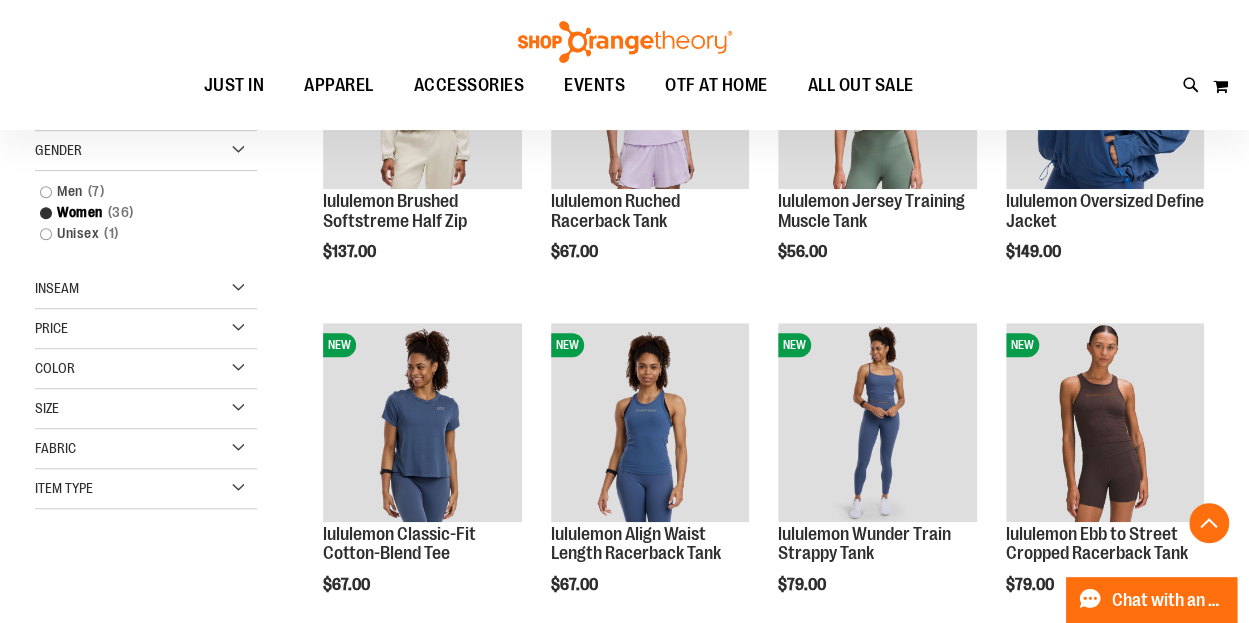 click on "Item Type" at bounding box center (146, 489) 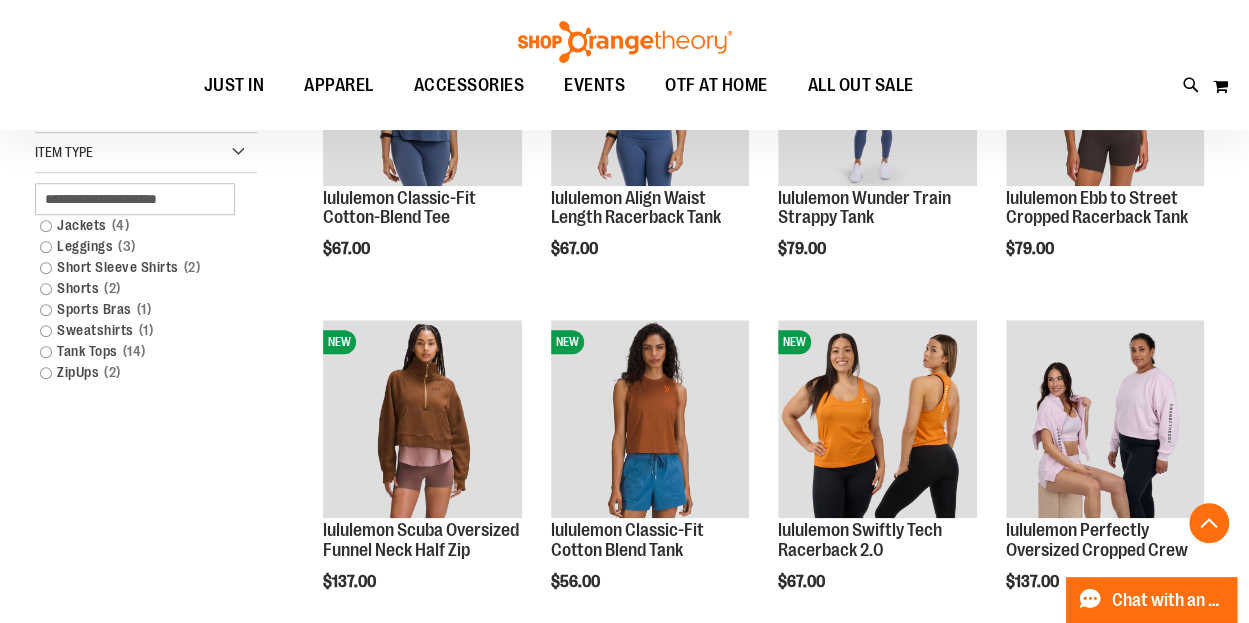 scroll, scrollTop: 815, scrollLeft: 0, axis: vertical 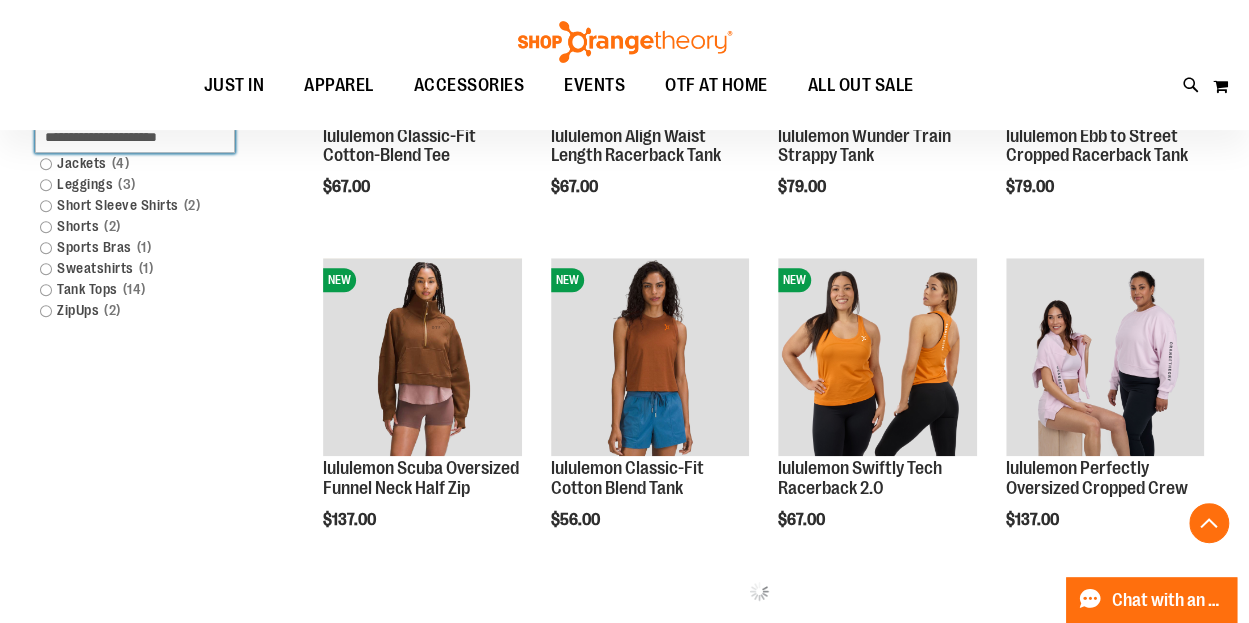 click at bounding box center (135, 137) 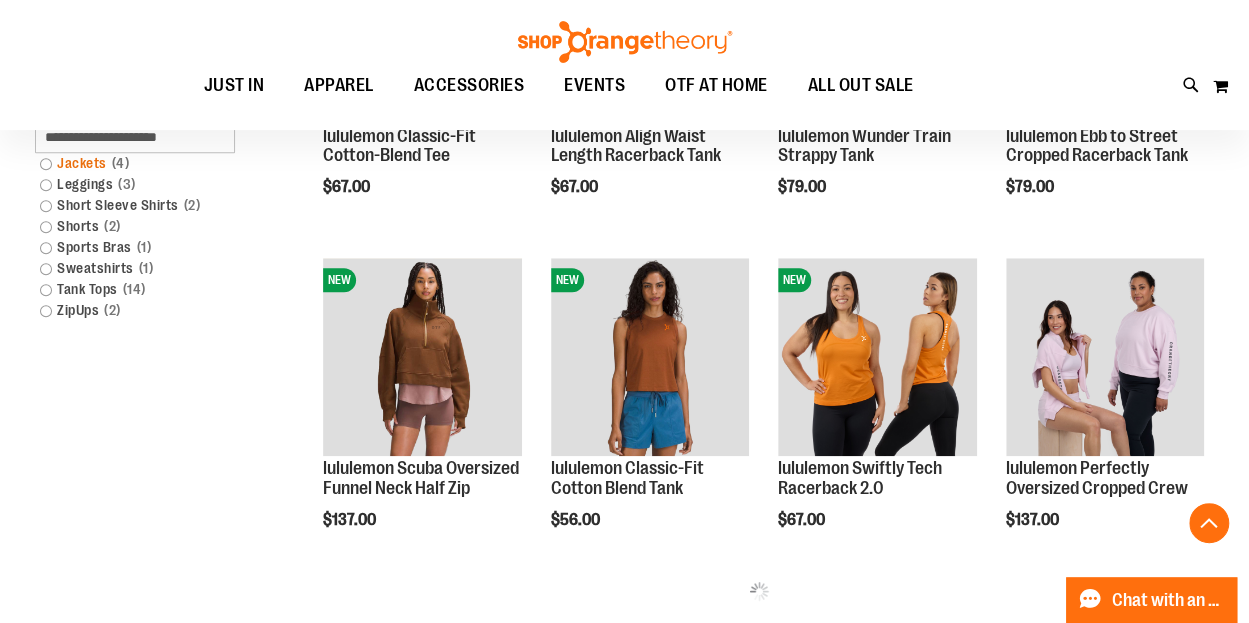 click on "Jackets                                             4
items" at bounding box center [136, 163] 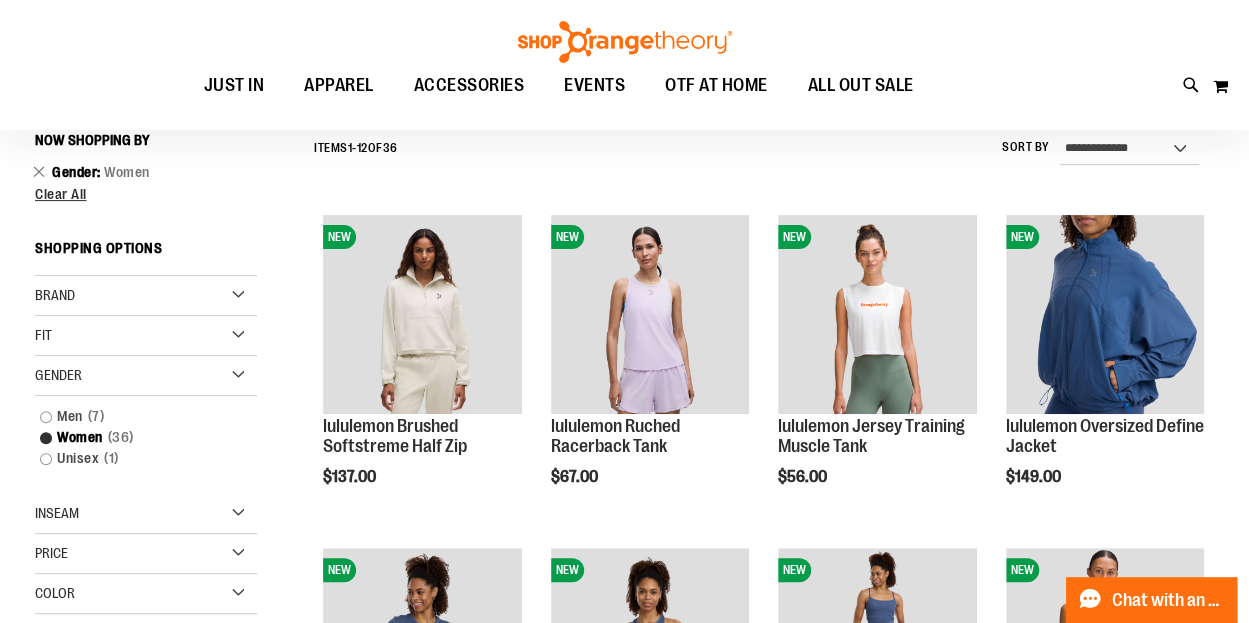 scroll, scrollTop: 186, scrollLeft: 0, axis: vertical 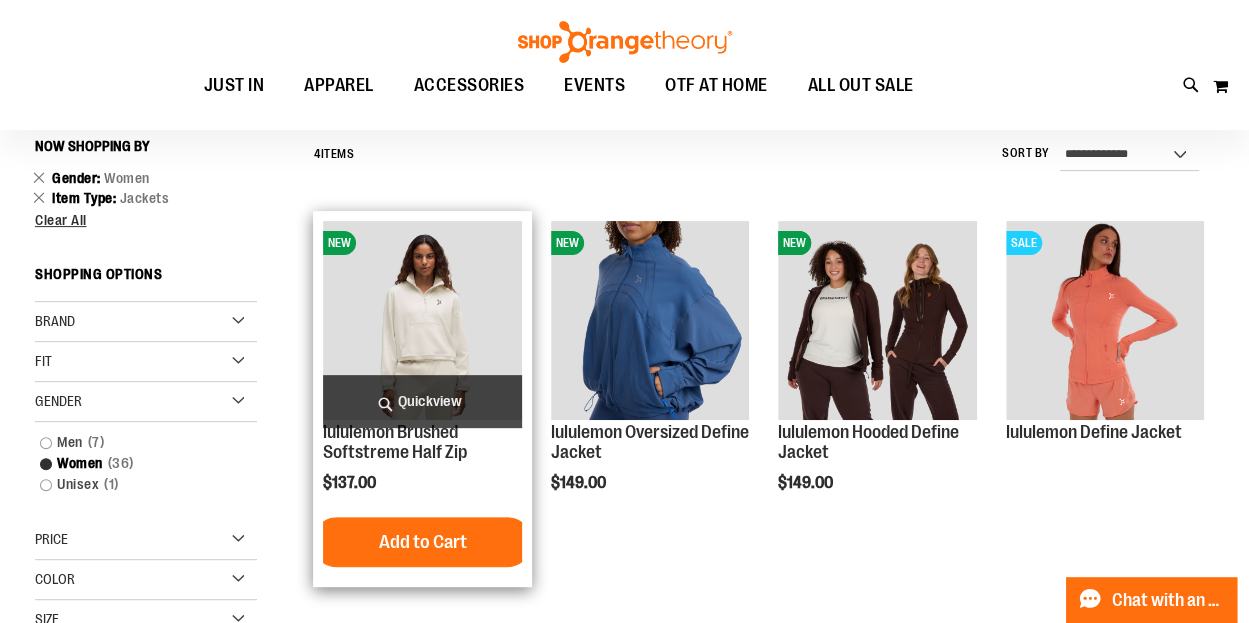 click at bounding box center [422, 320] 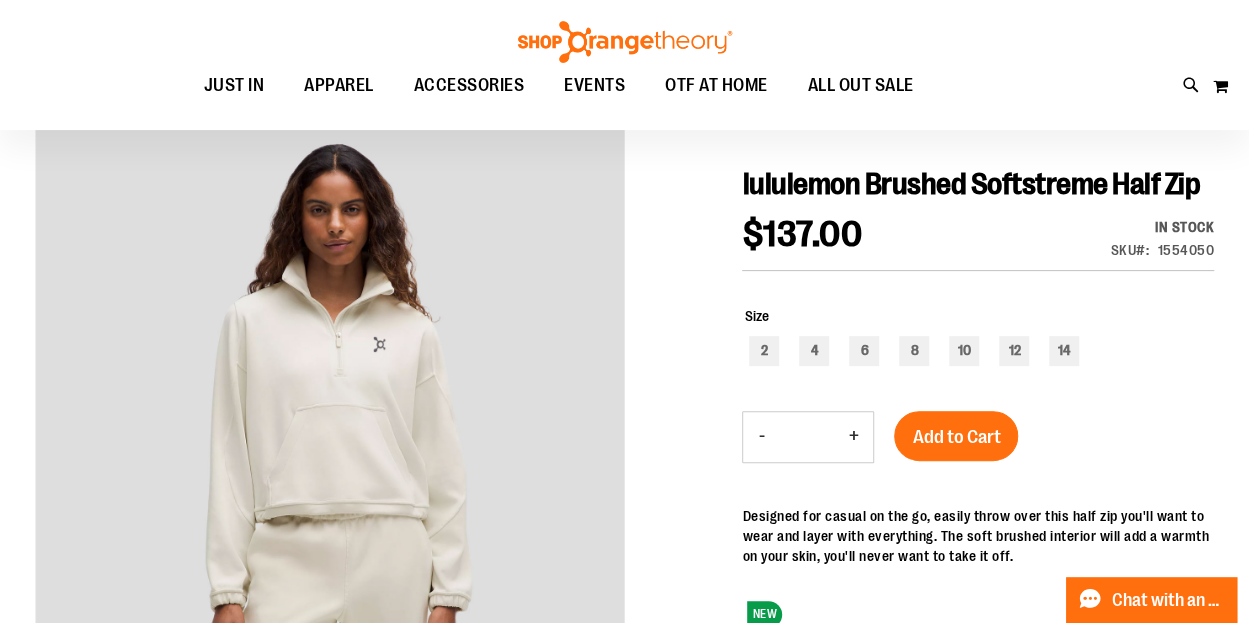 scroll, scrollTop: 184, scrollLeft: 0, axis: vertical 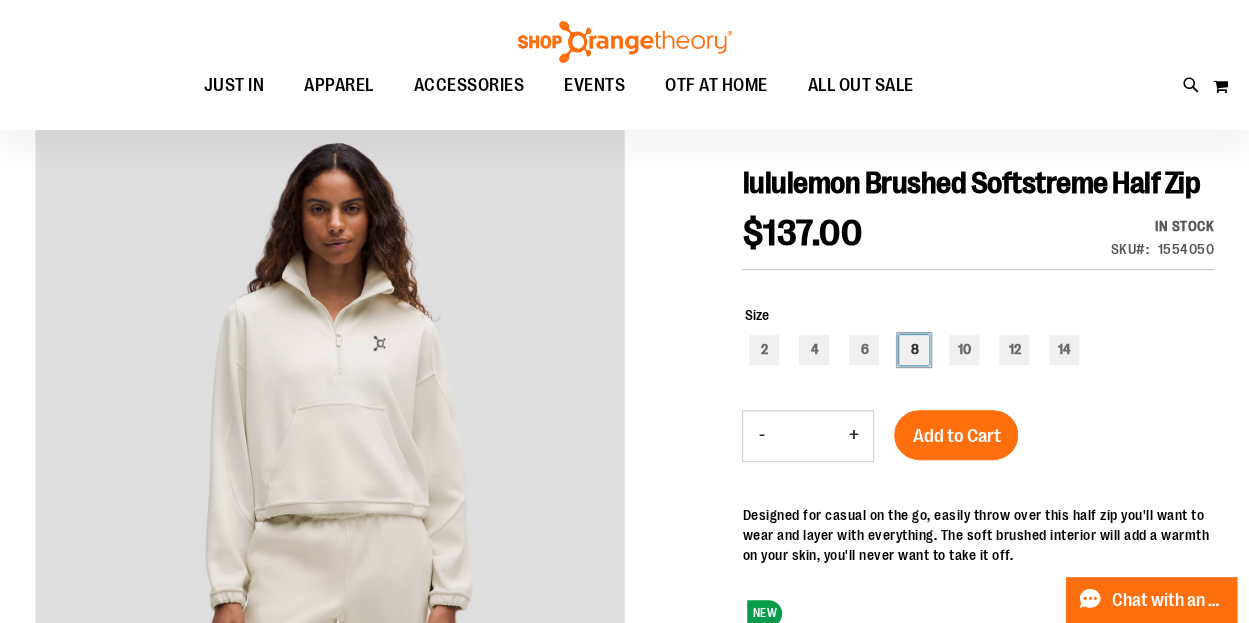 click on "8" at bounding box center (914, 350) 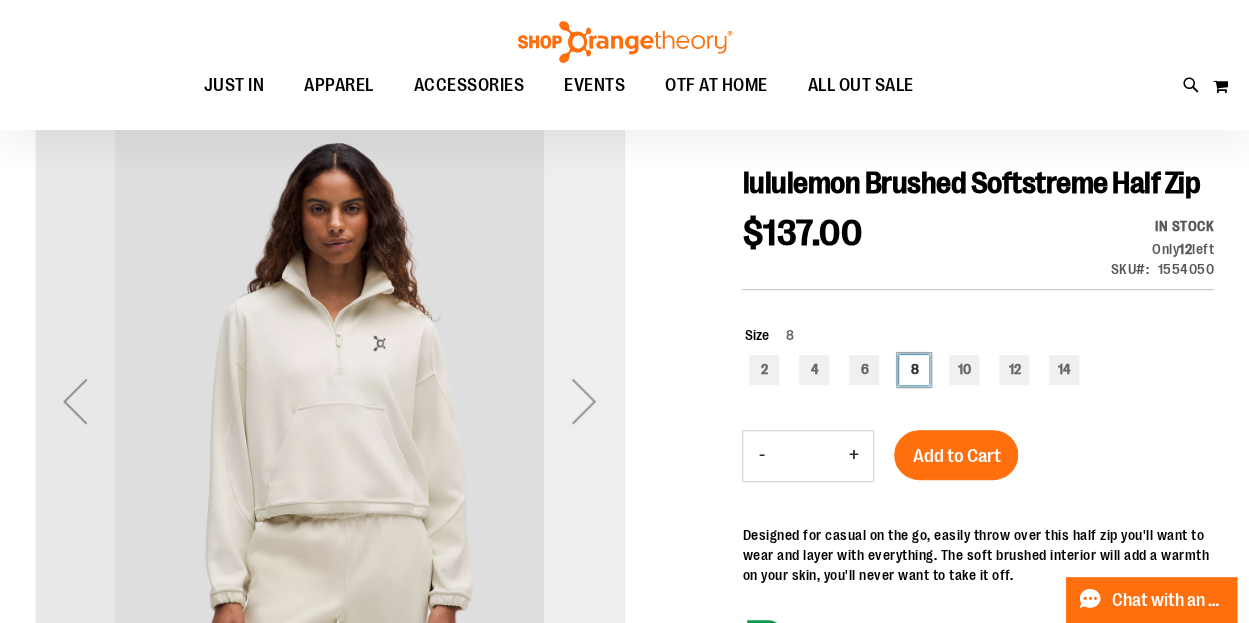 click at bounding box center (584, 401) 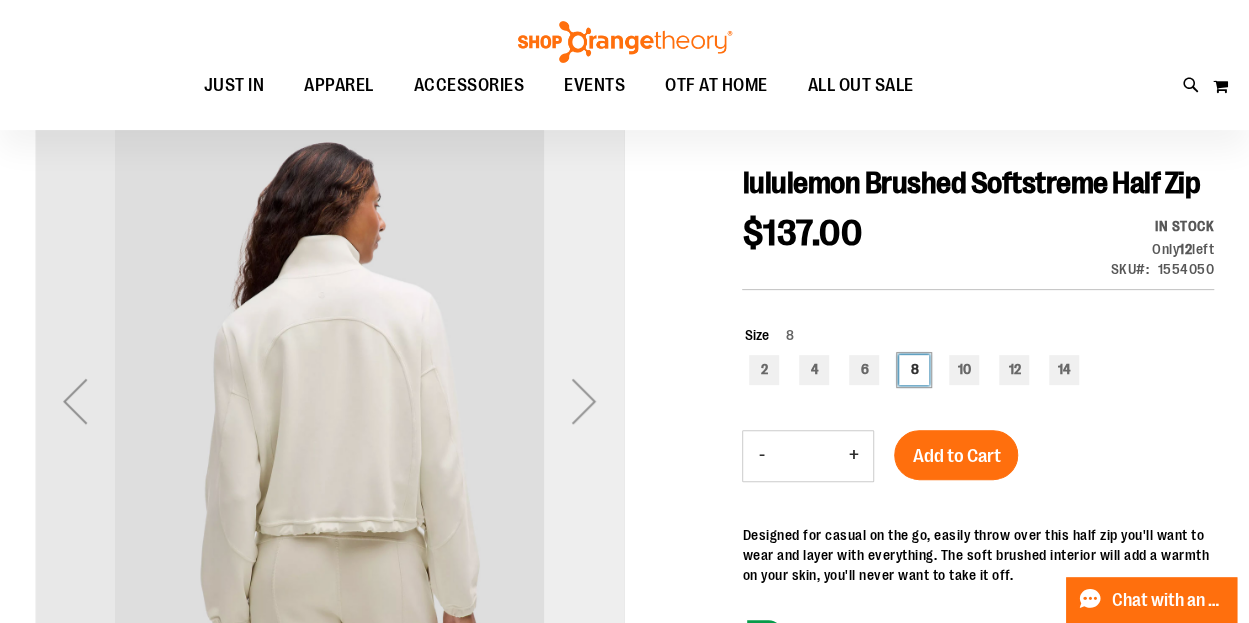 click at bounding box center [584, 401] 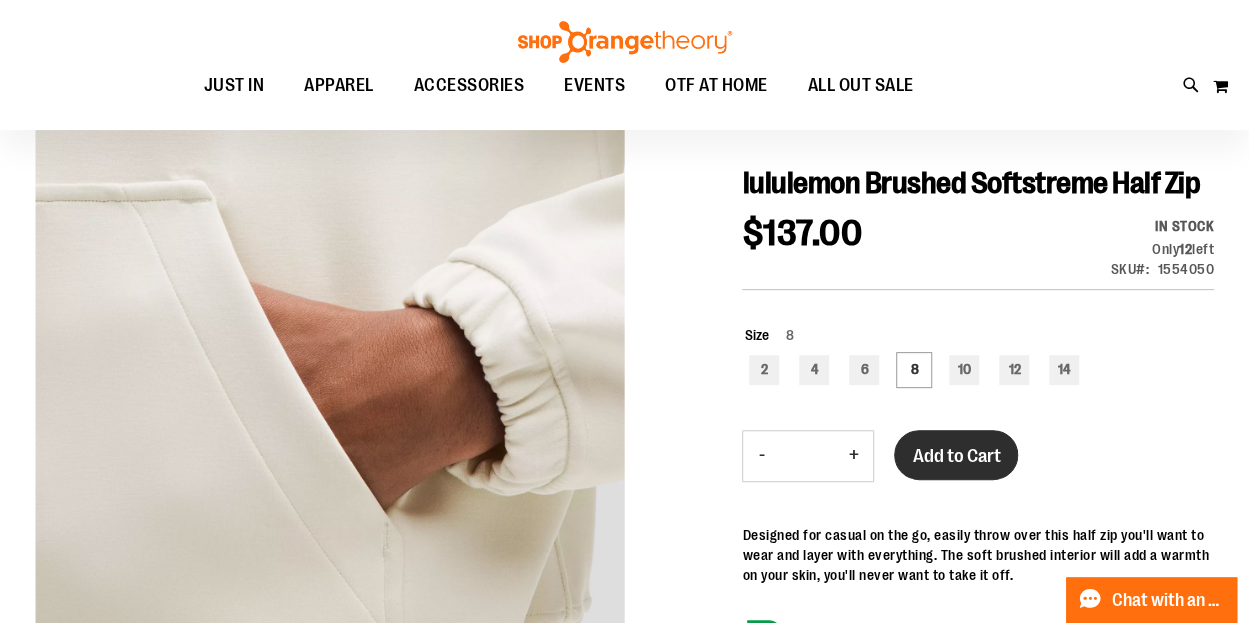 click on "Add to Cart" at bounding box center [956, 456] 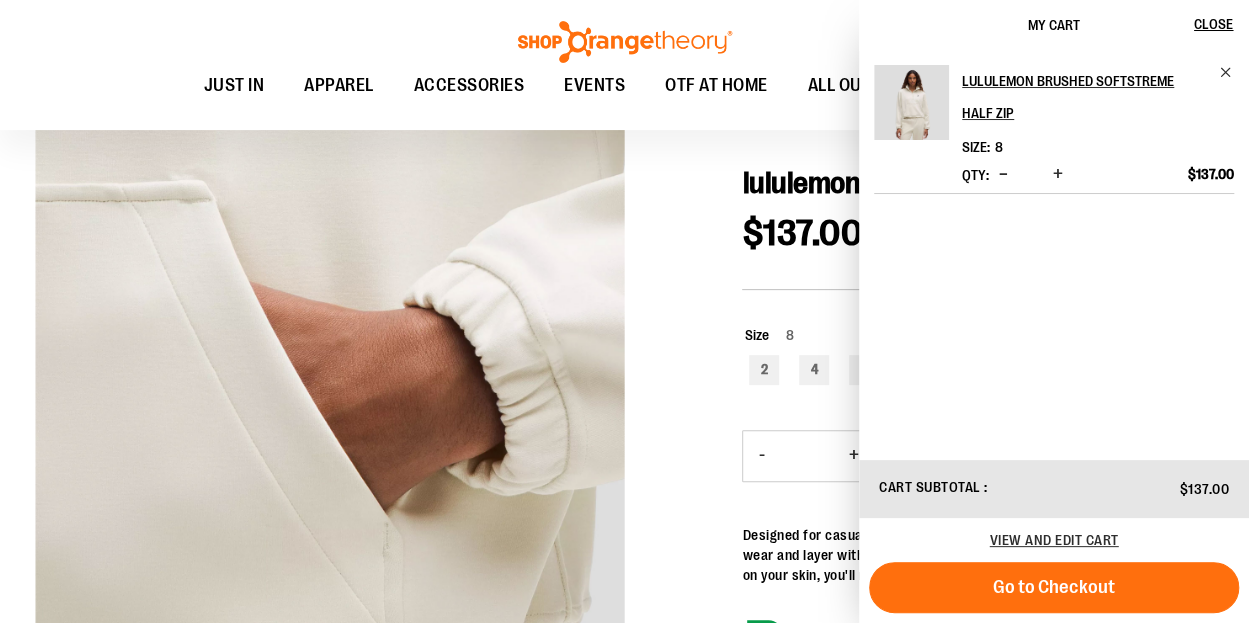 click on "$137.00
In stock
Only  12  left
SKU
1554050" at bounding box center (978, 253) 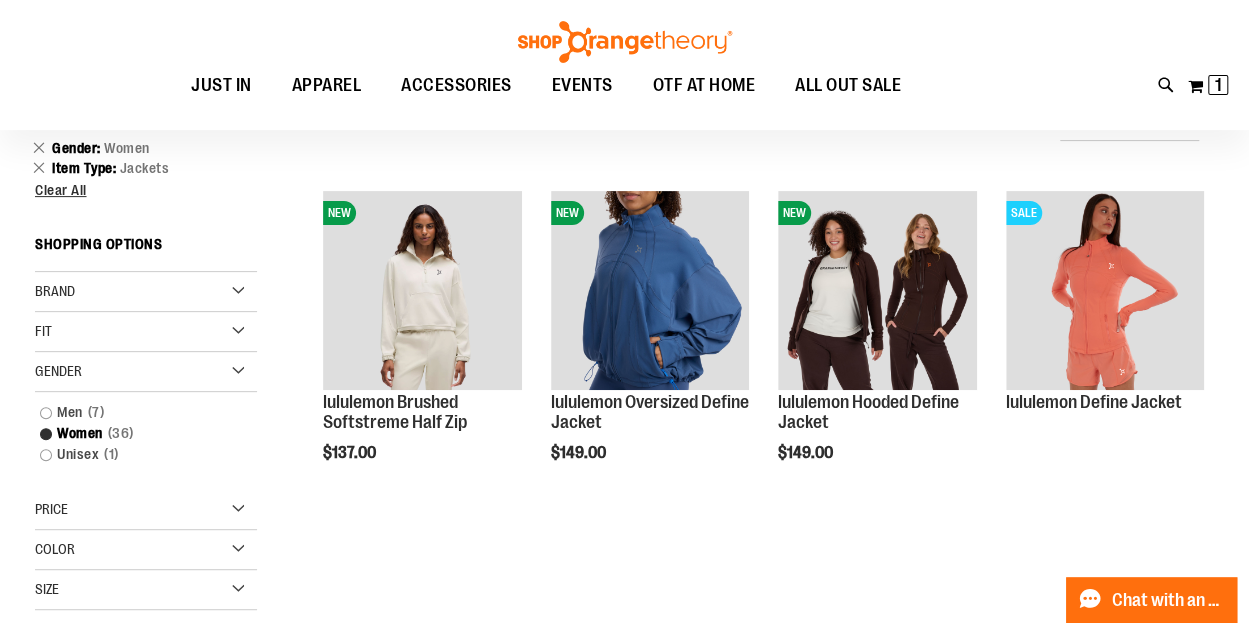 scroll, scrollTop: 219, scrollLeft: 0, axis: vertical 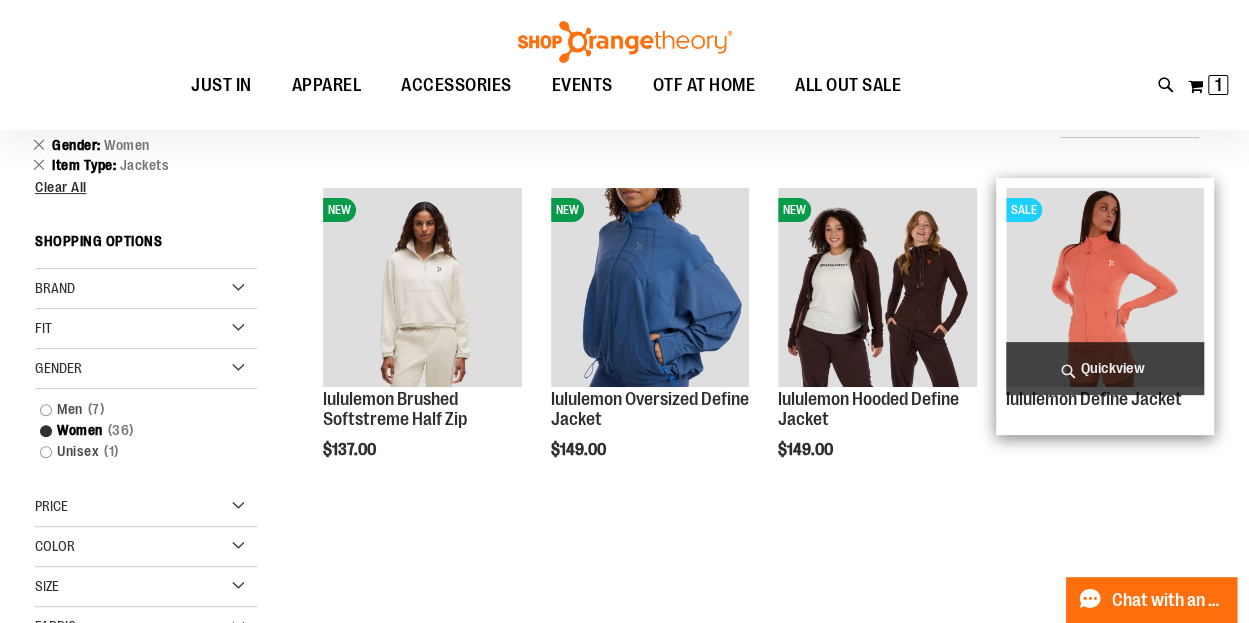 click at bounding box center (1105, 287) 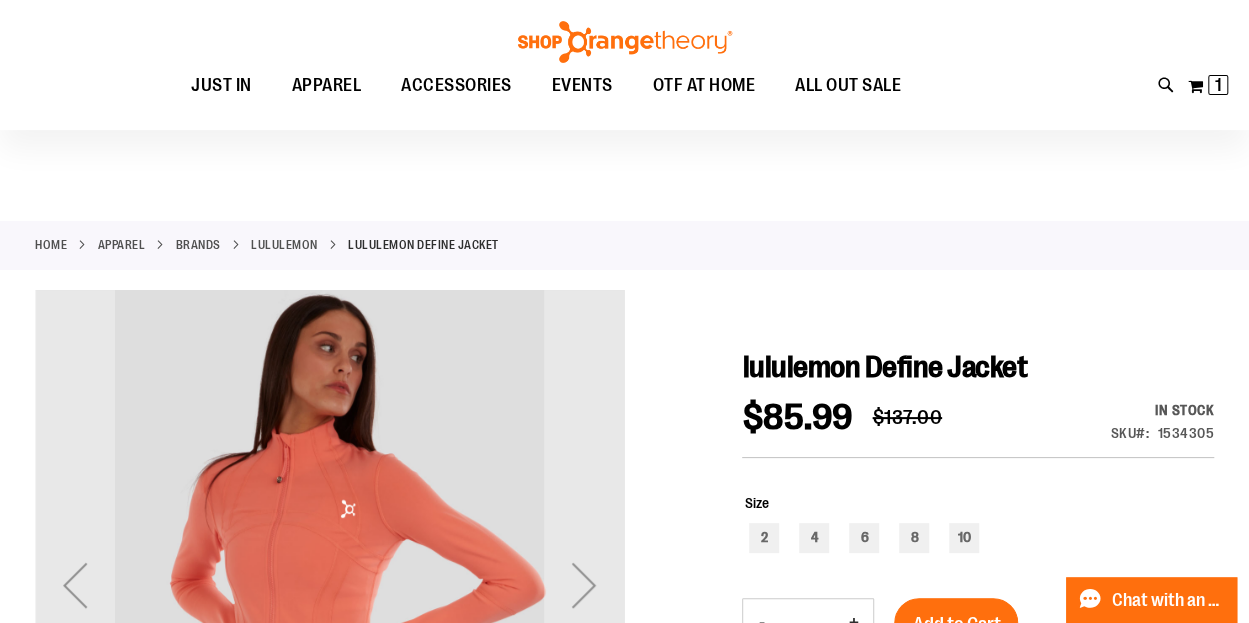scroll, scrollTop: 224, scrollLeft: 0, axis: vertical 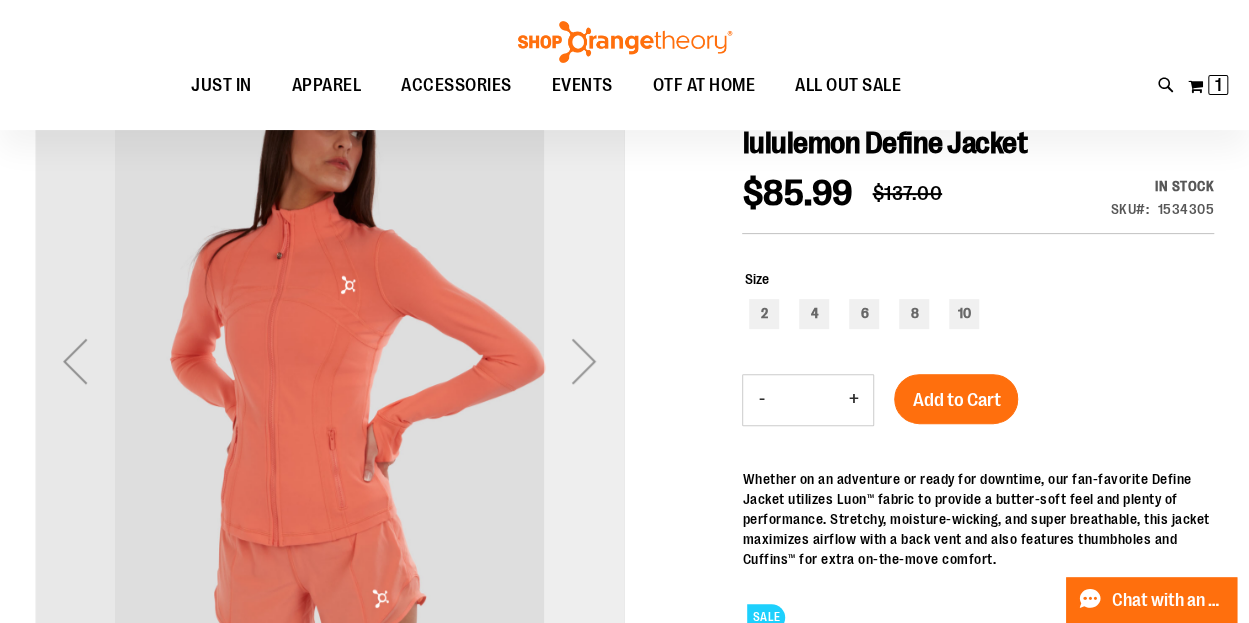 click at bounding box center (584, 361) 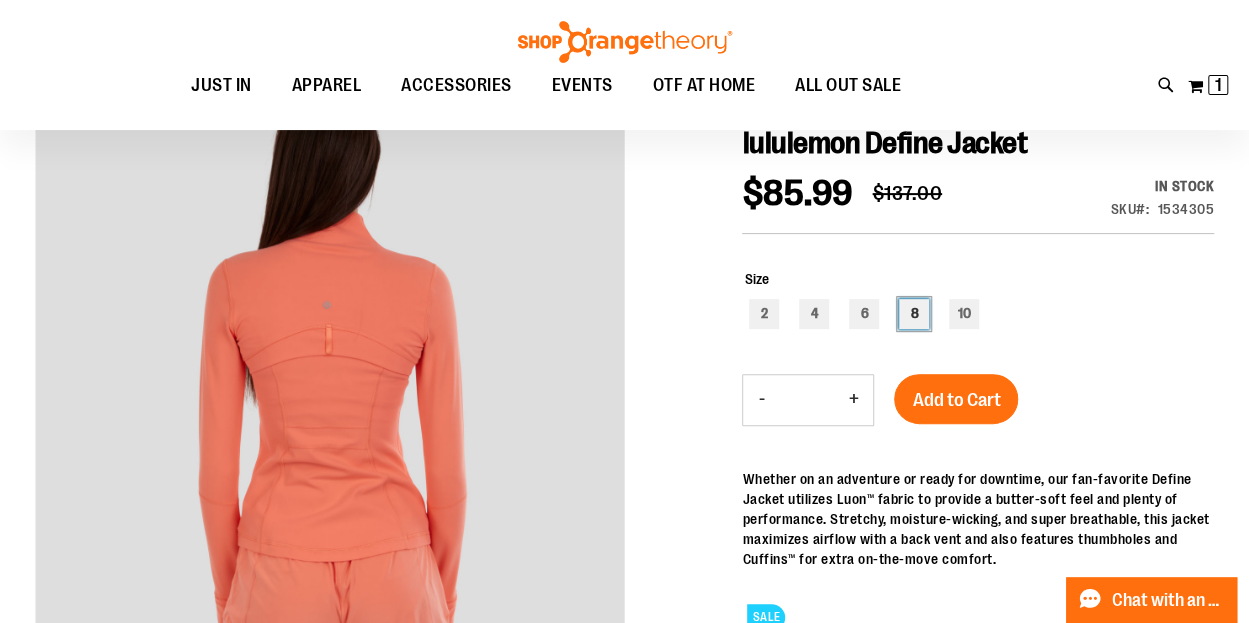 click on "8" at bounding box center [914, 314] 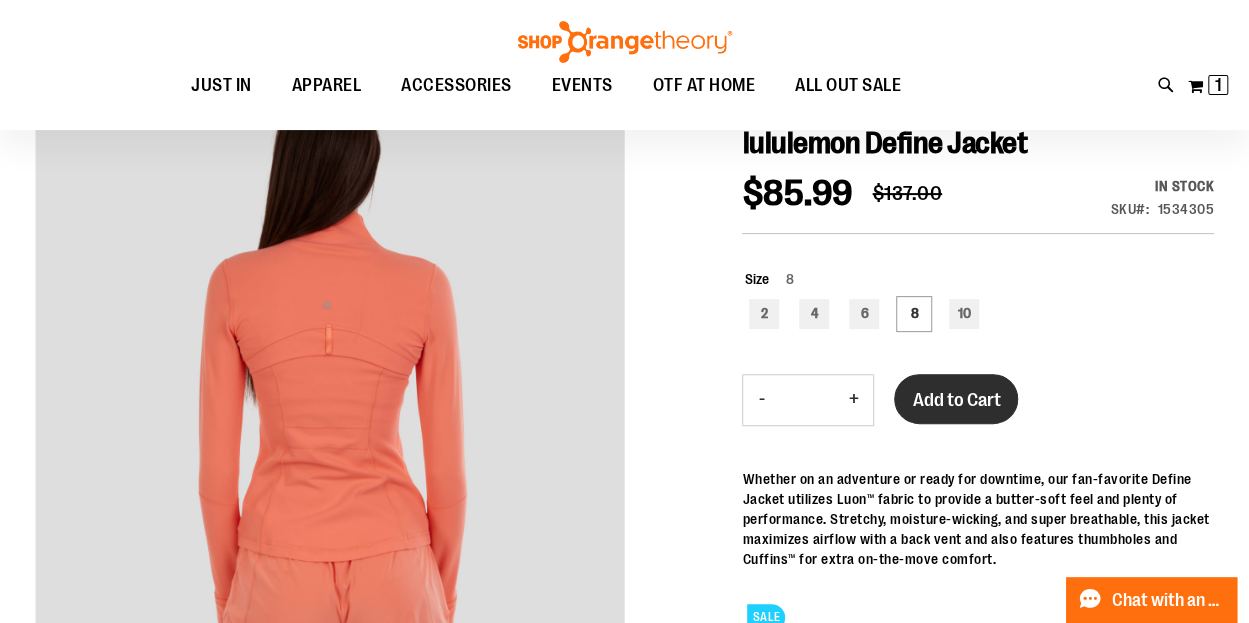 click on "Add to Cart" at bounding box center (956, 399) 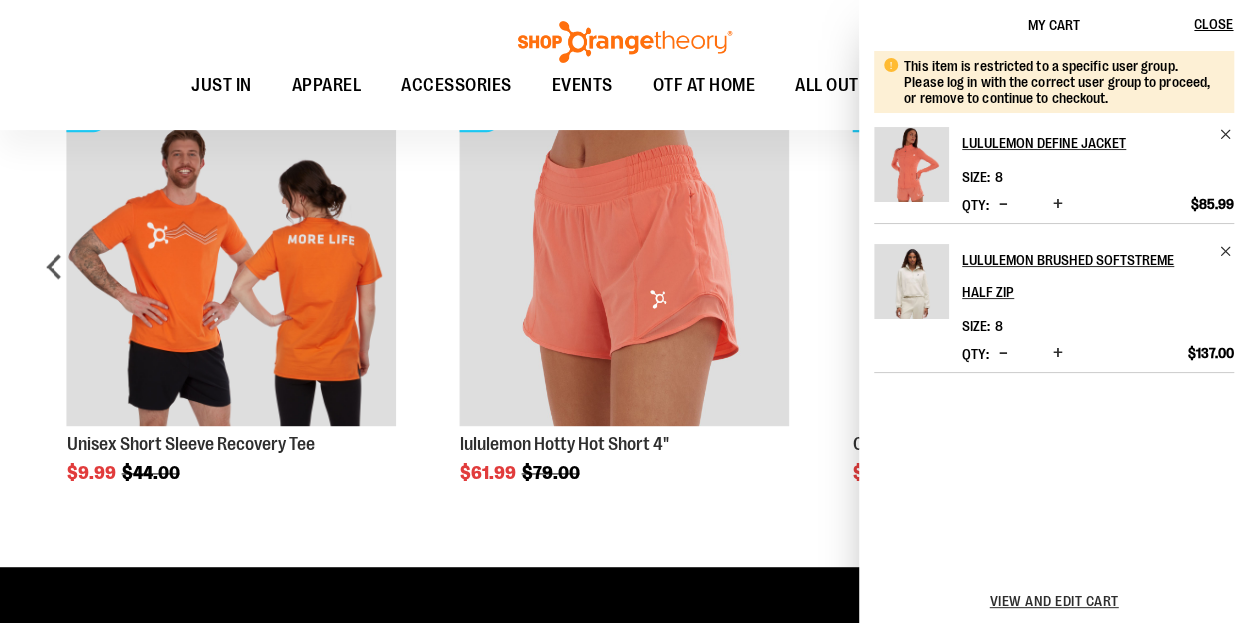 scroll, scrollTop: 1210, scrollLeft: 0, axis: vertical 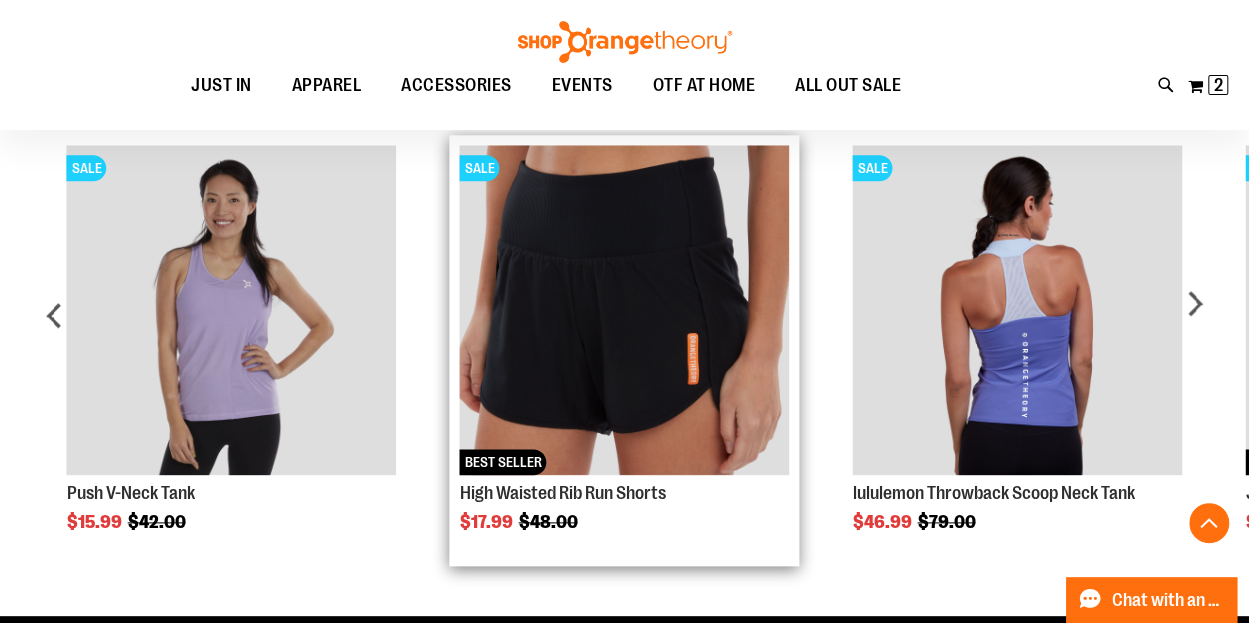 click at bounding box center (624, 310) 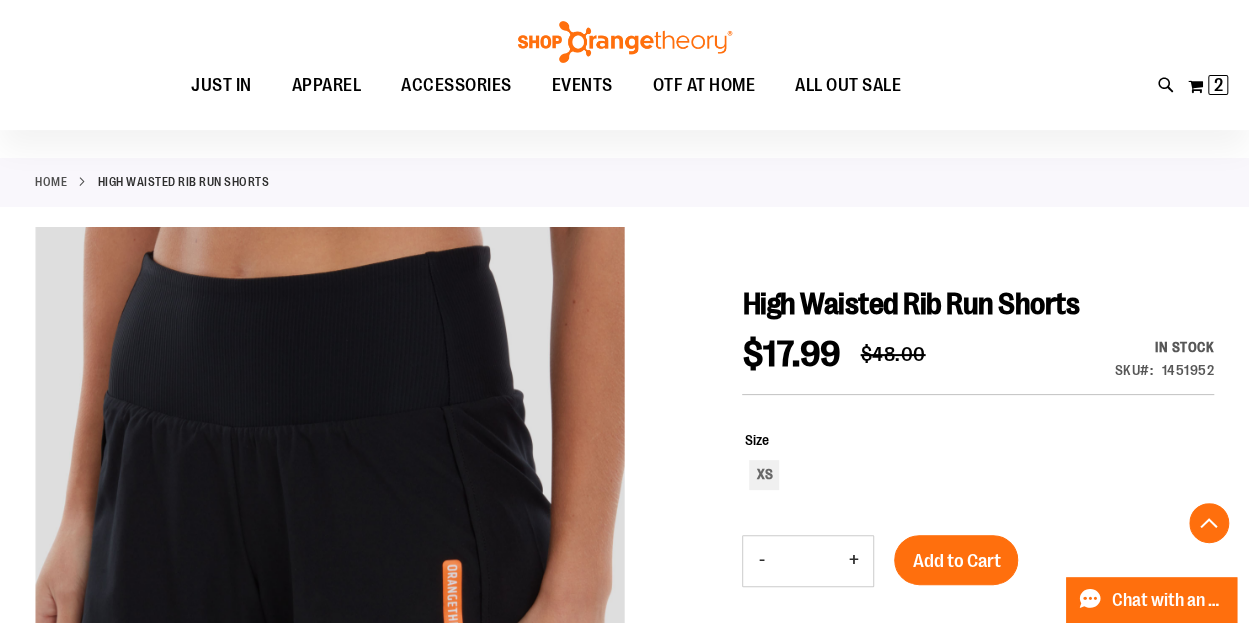 scroll, scrollTop: 349, scrollLeft: 0, axis: vertical 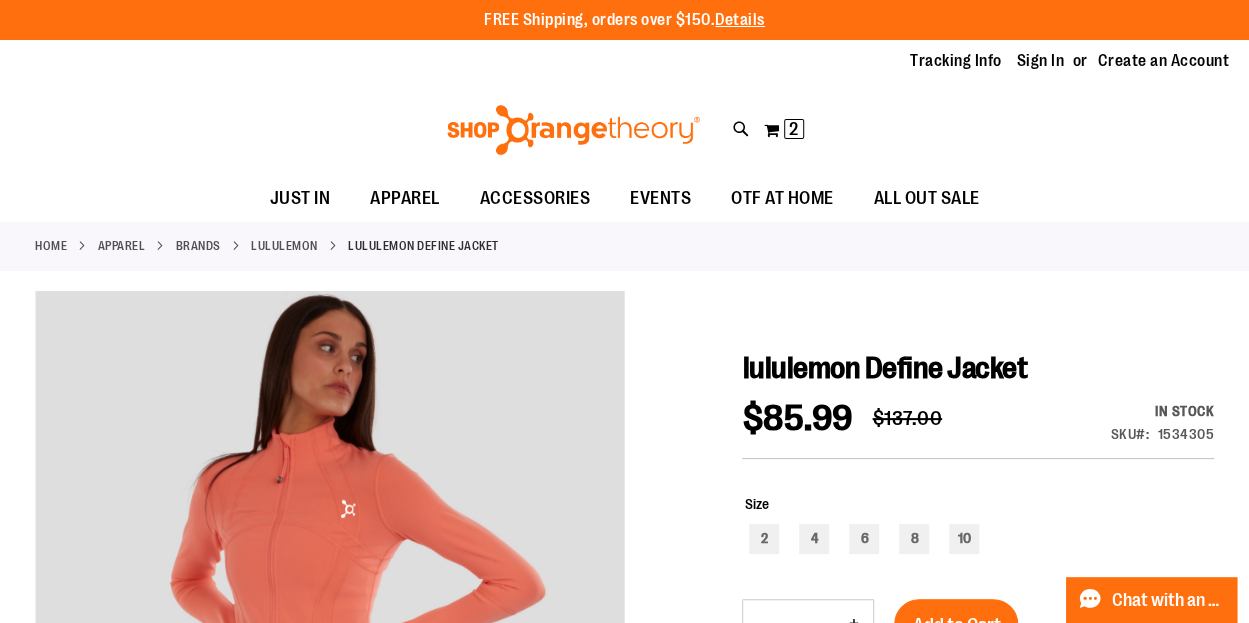 click on "lululemon" at bounding box center (284, 246) 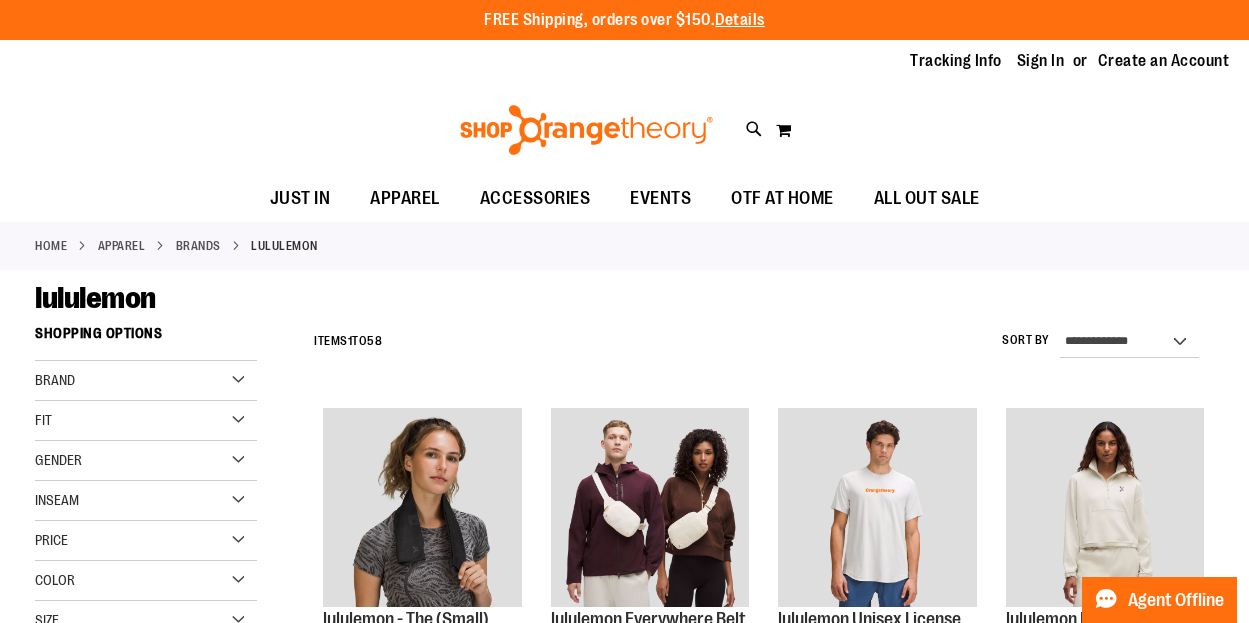 scroll, scrollTop: 0, scrollLeft: 0, axis: both 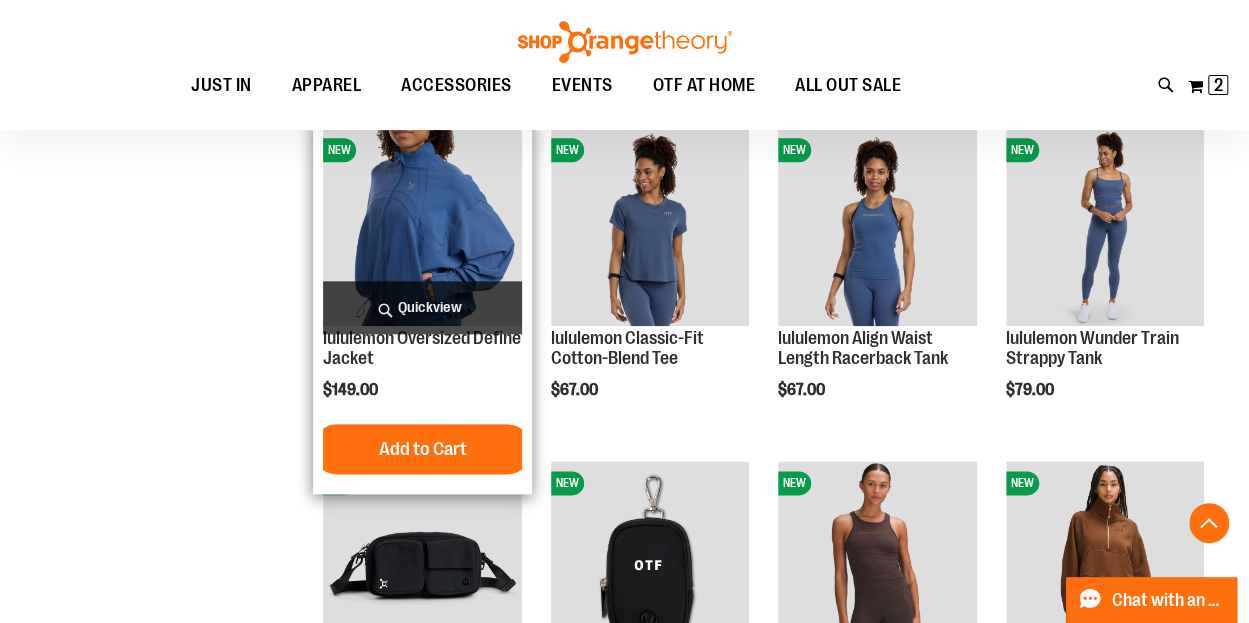 click at bounding box center (422, 227) 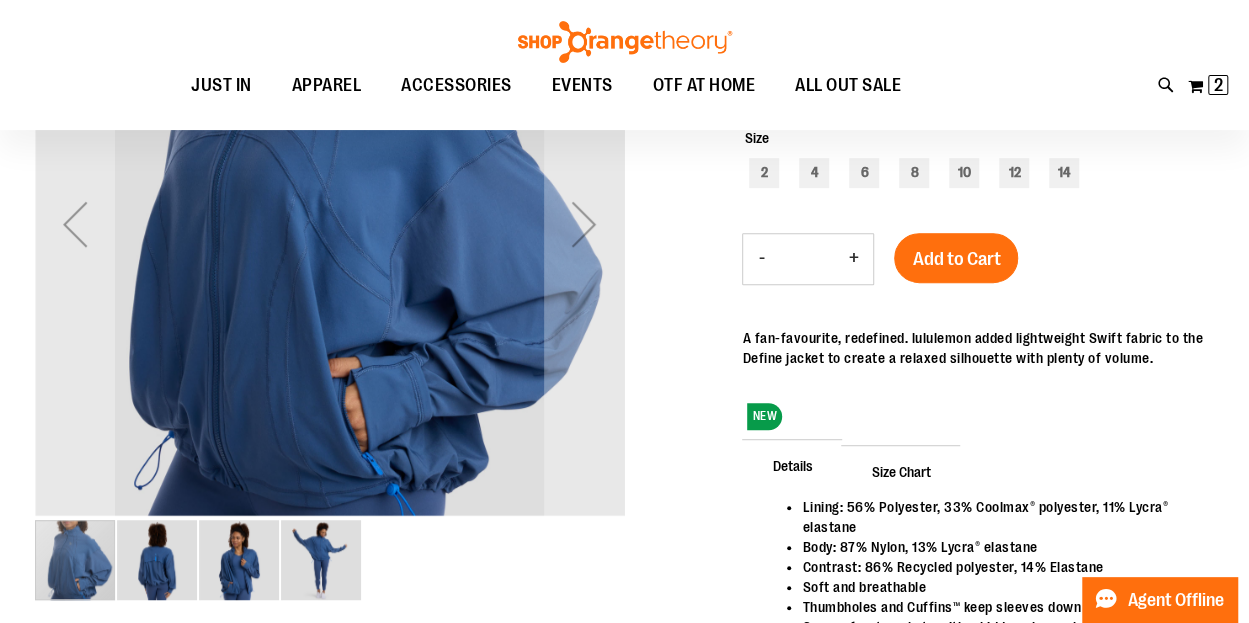 scroll, scrollTop: 360, scrollLeft: 0, axis: vertical 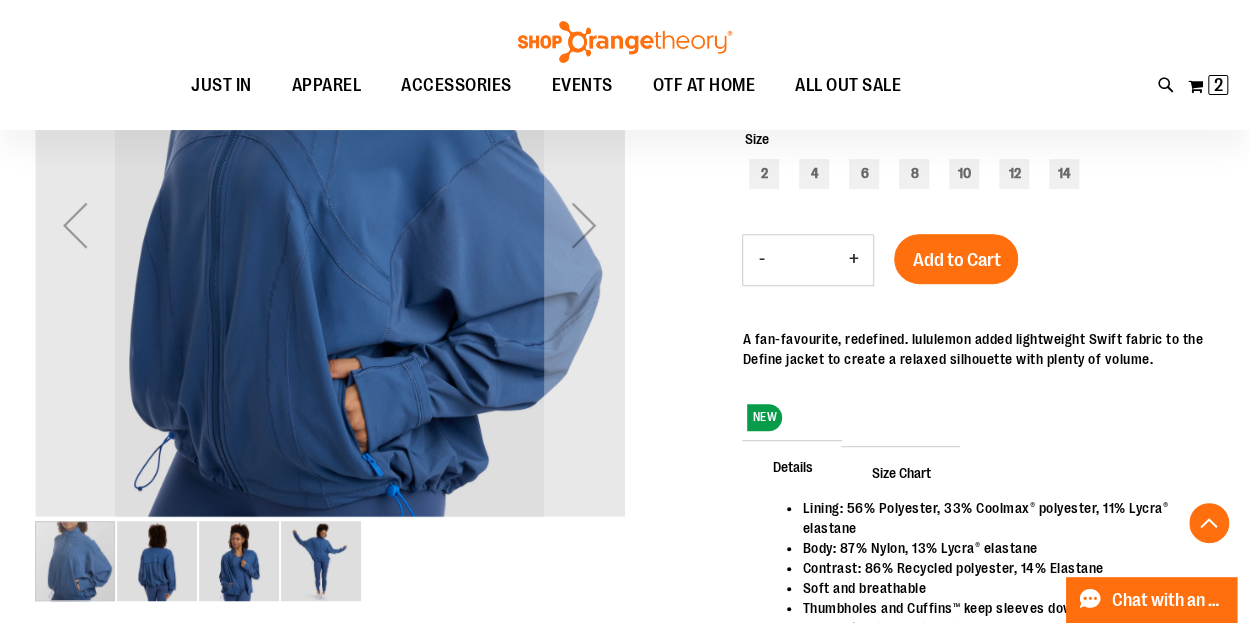 click at bounding box center [157, 561] 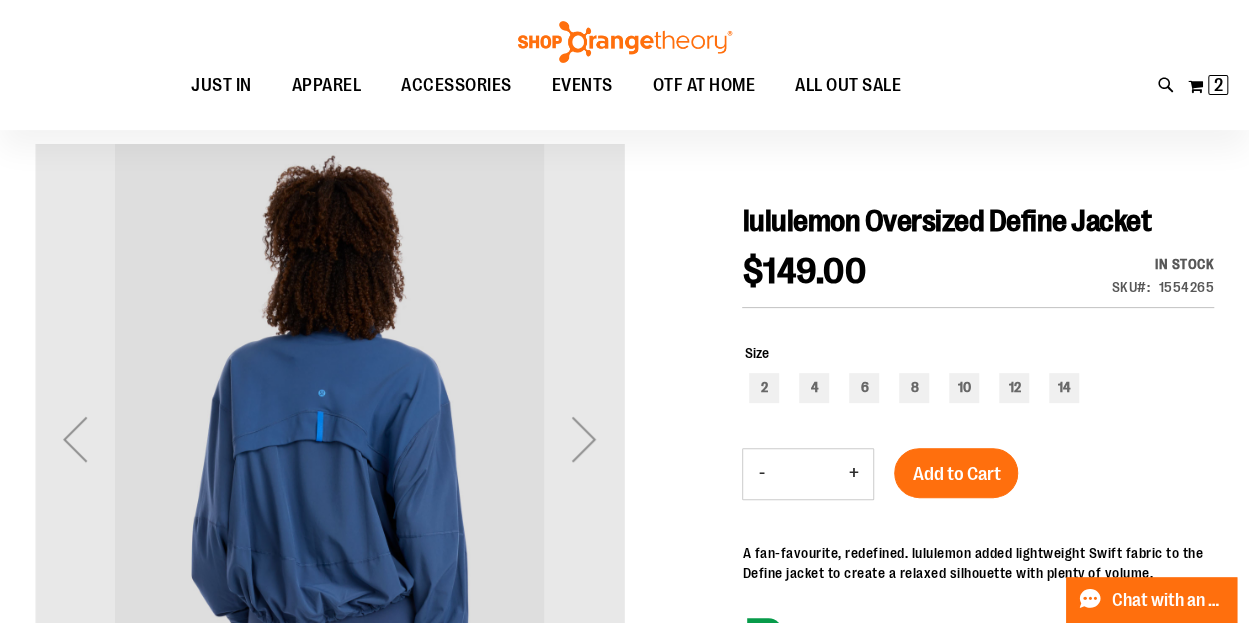 scroll, scrollTop: 390, scrollLeft: 0, axis: vertical 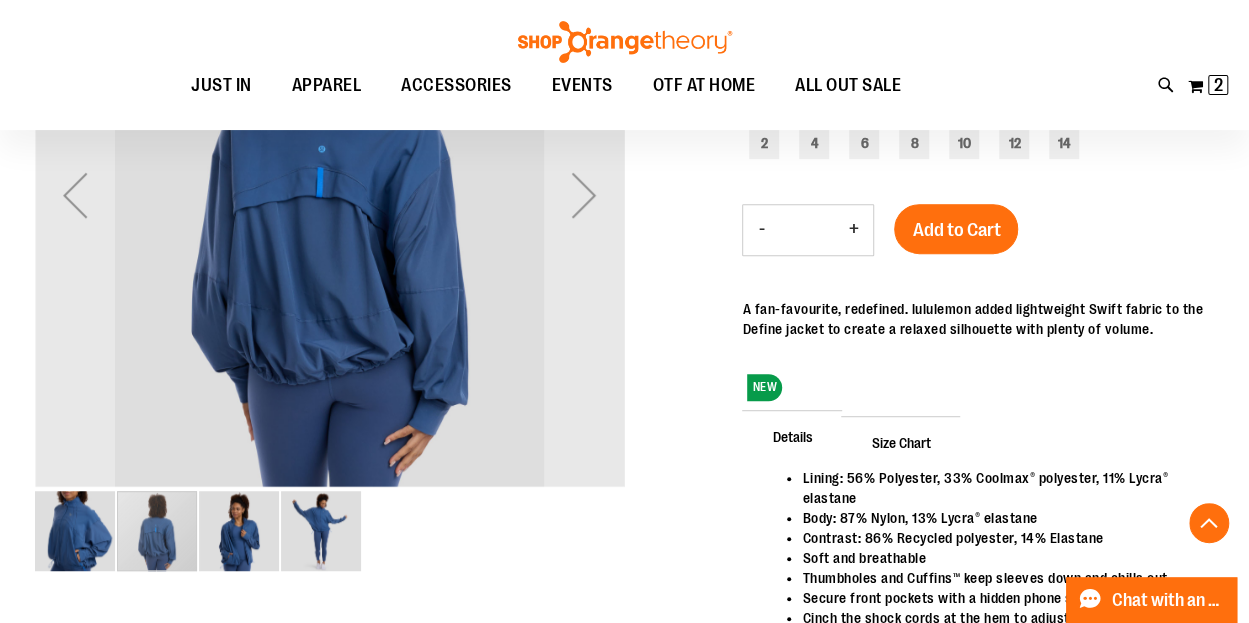 click at bounding box center [239, 531] 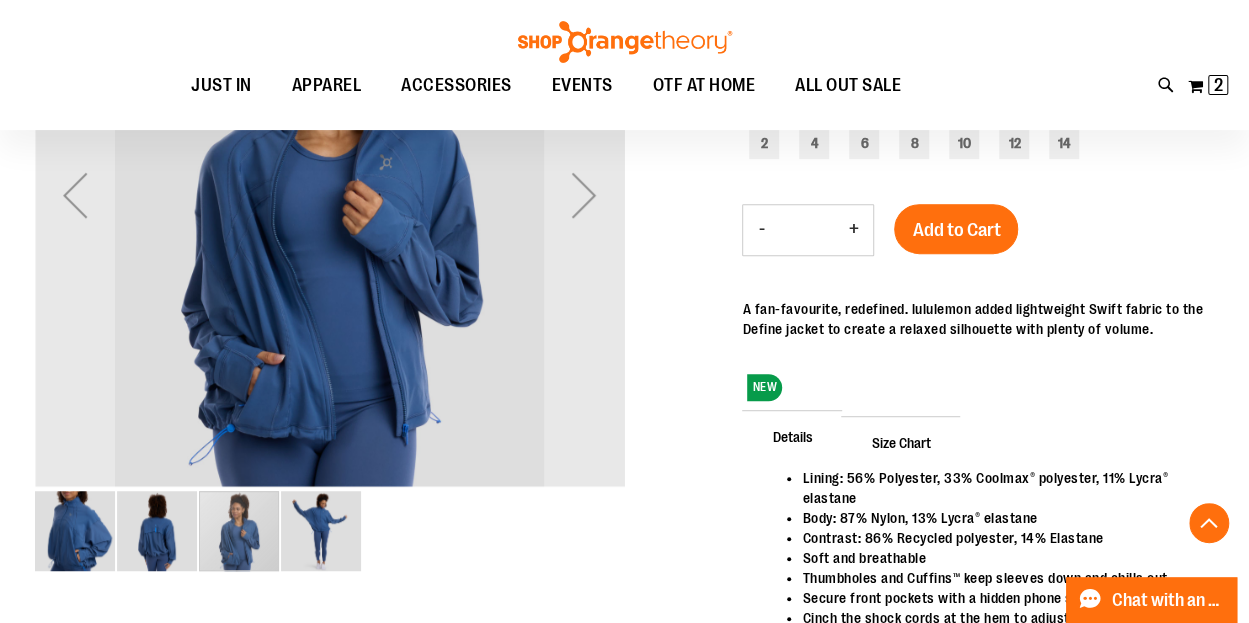 click at bounding box center (329, 531) 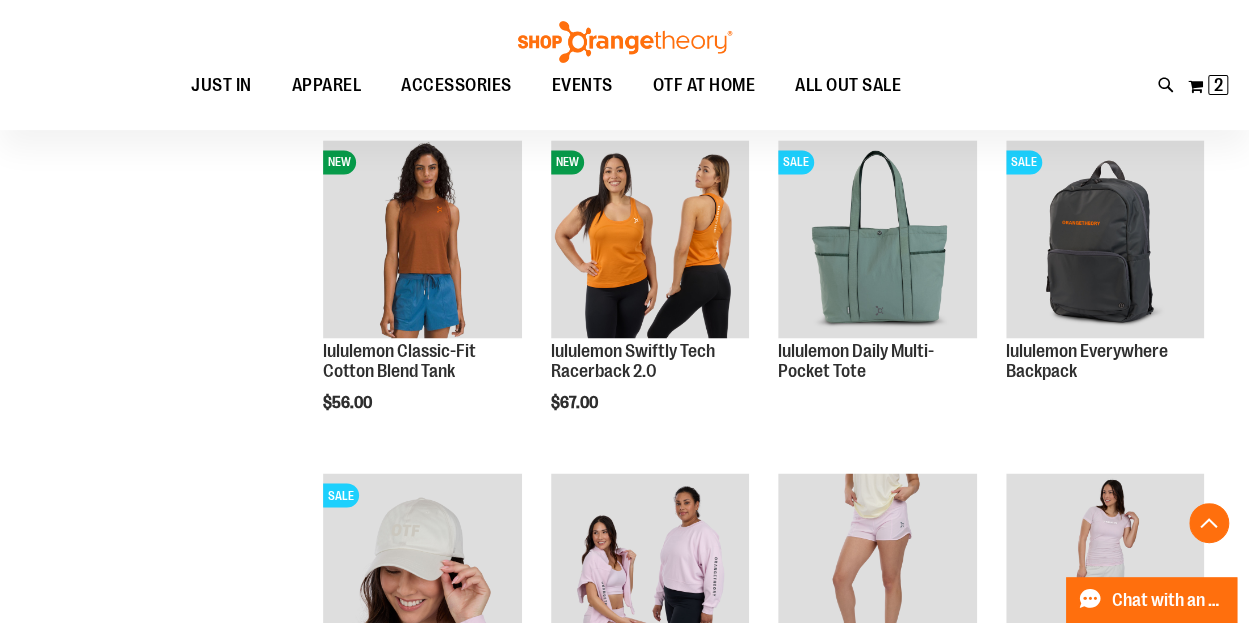 scroll, scrollTop: 1598, scrollLeft: 0, axis: vertical 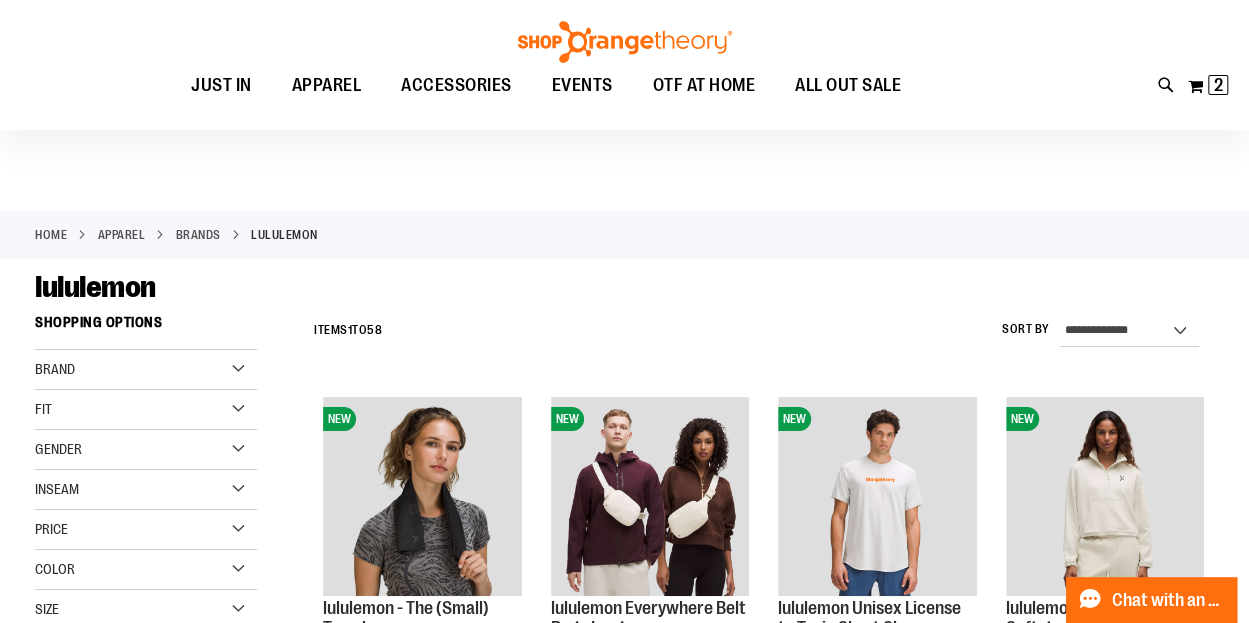 click on "Fit" at bounding box center (146, 410) 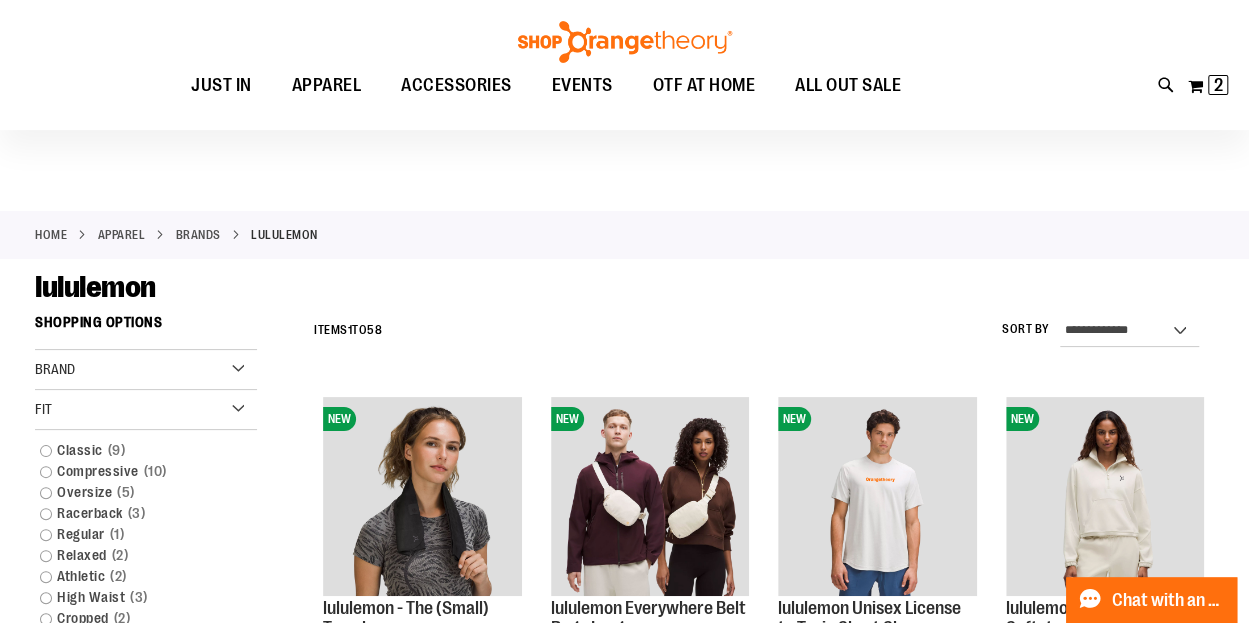 click on "Fit" at bounding box center (146, 410) 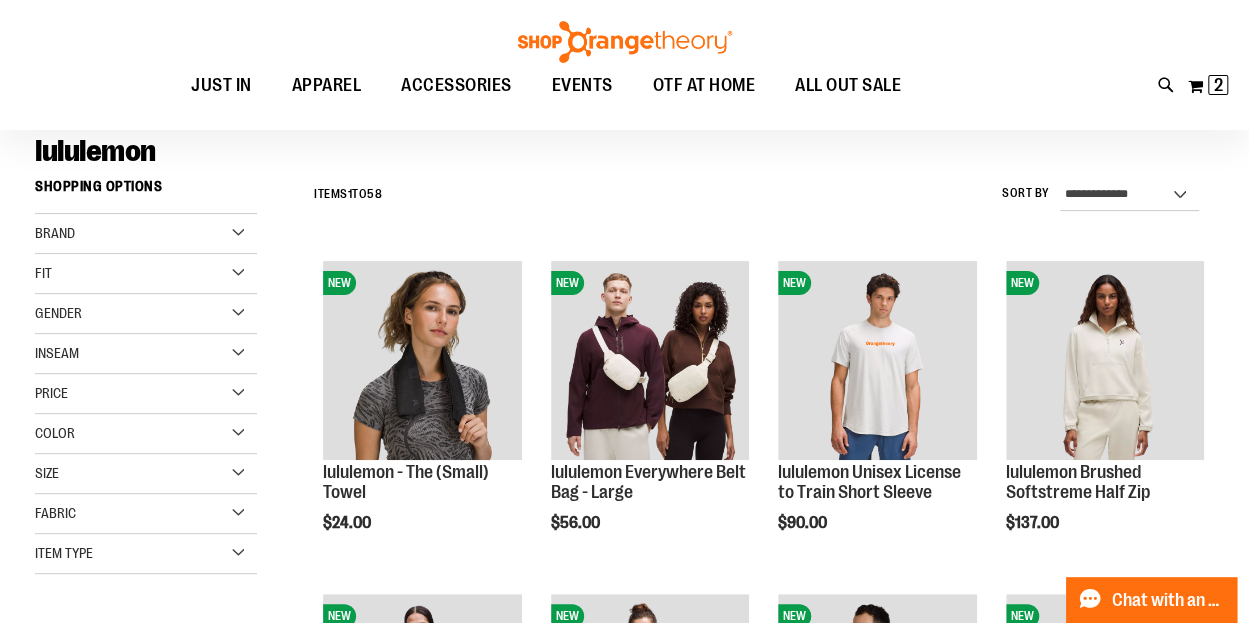 scroll, scrollTop: 150, scrollLeft: 0, axis: vertical 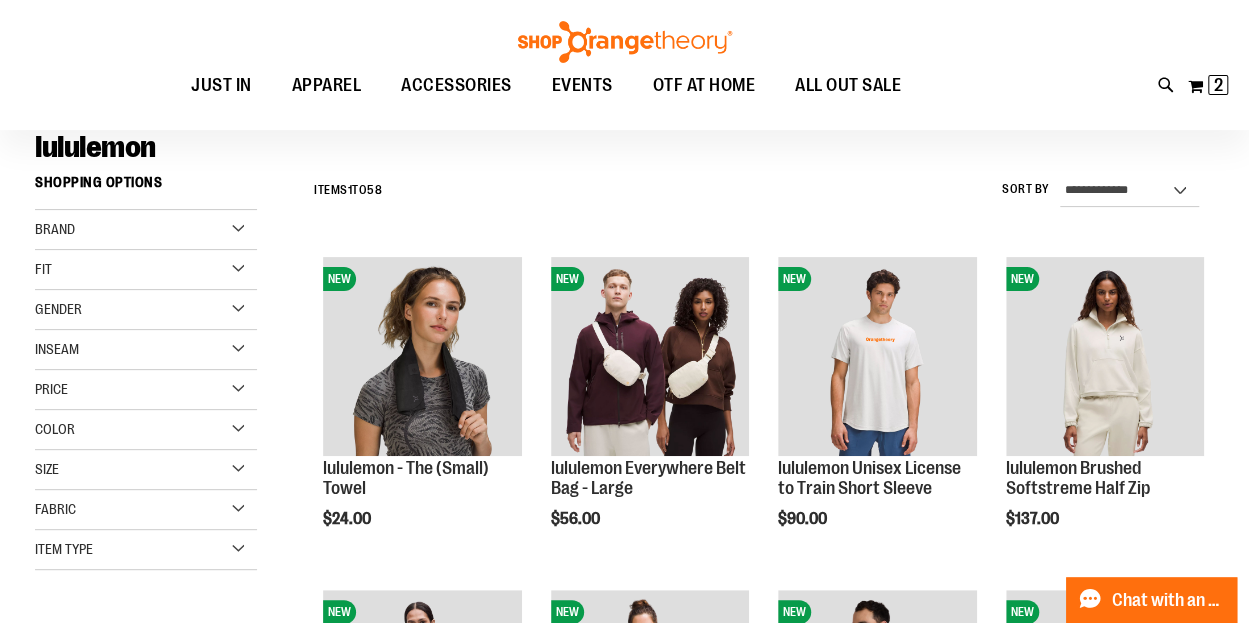 click on "Size" at bounding box center [146, 470] 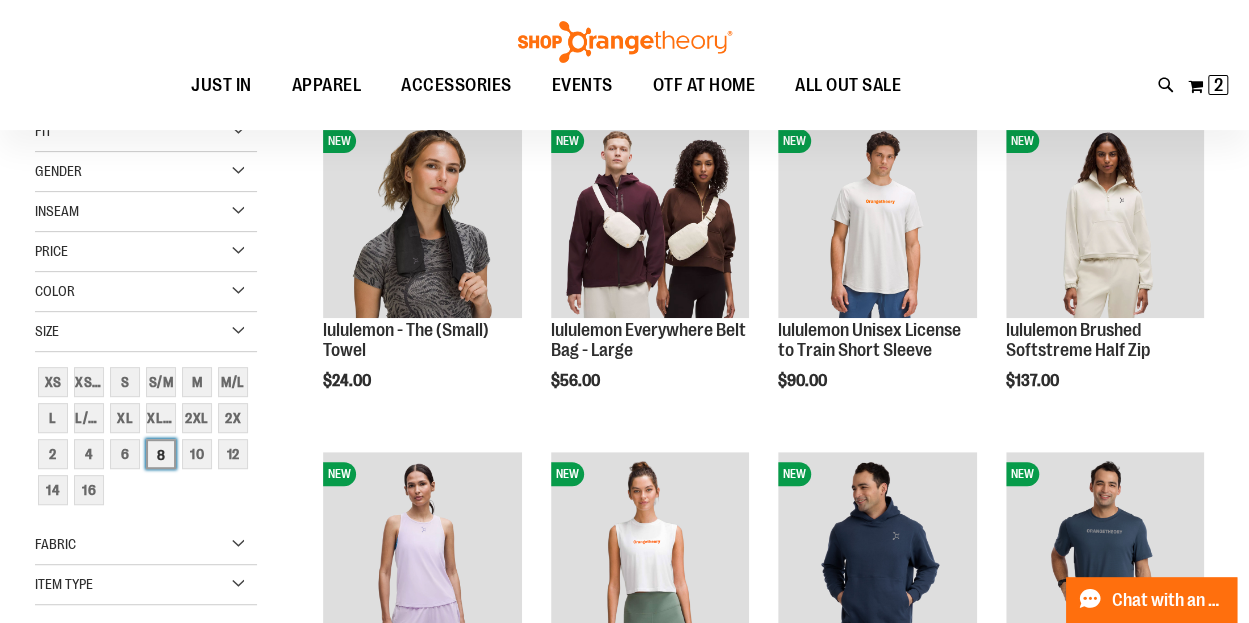 click on "8" at bounding box center (161, 454) 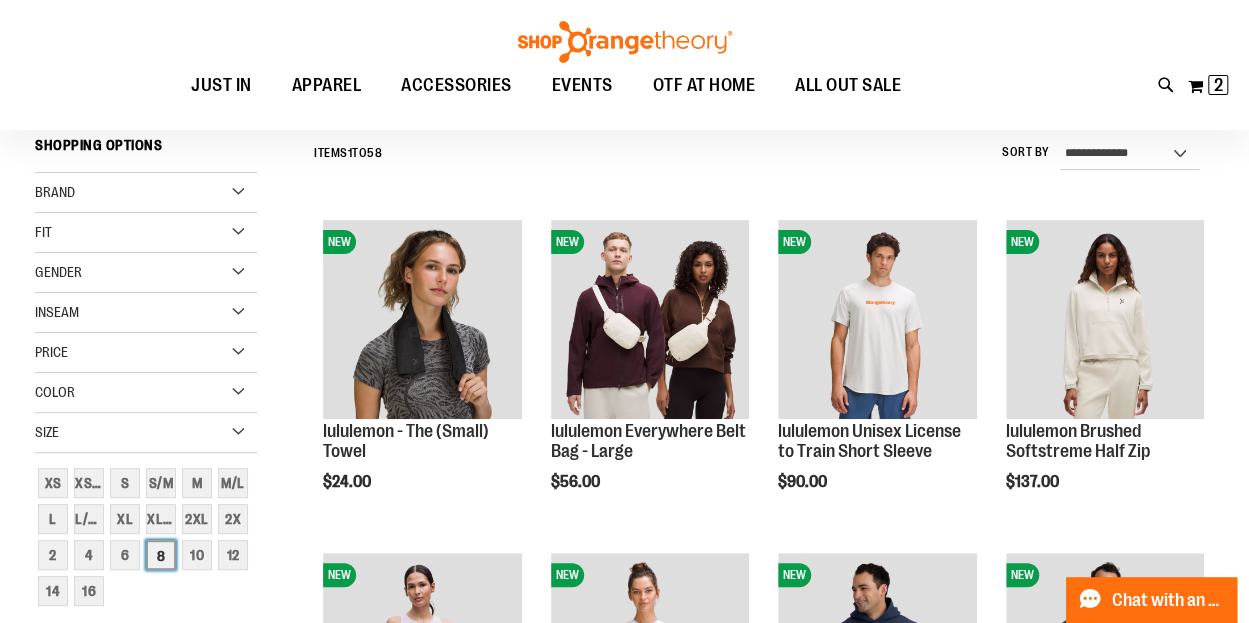 scroll, scrollTop: 186, scrollLeft: 0, axis: vertical 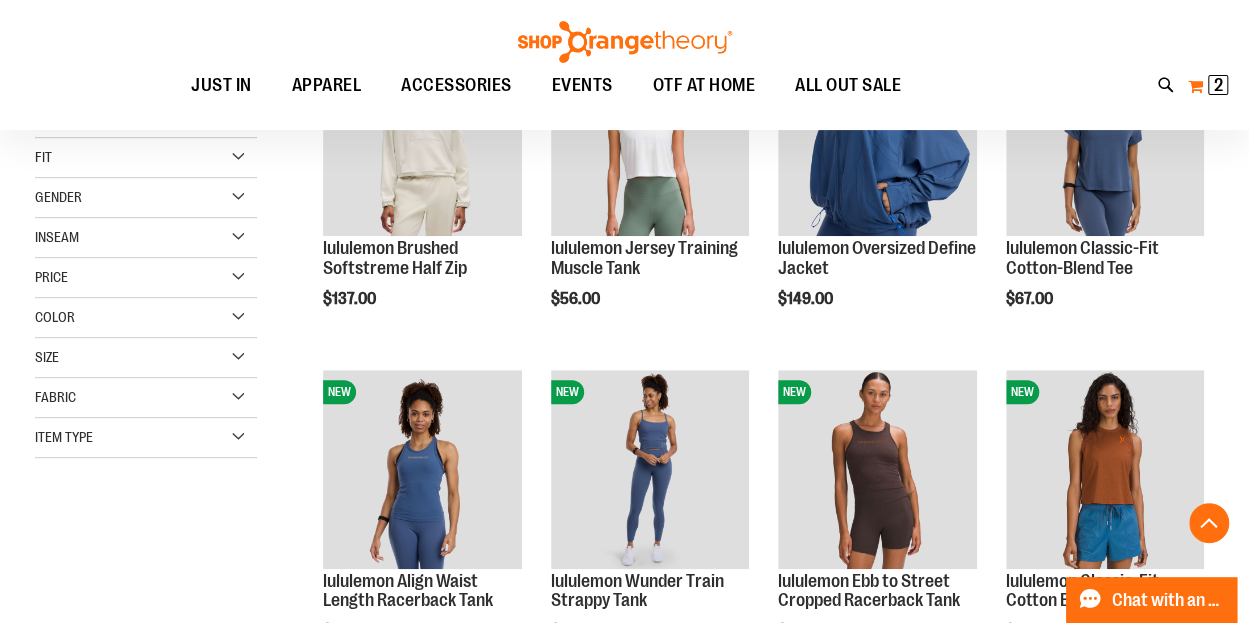 click on "2" at bounding box center [1218, 85] 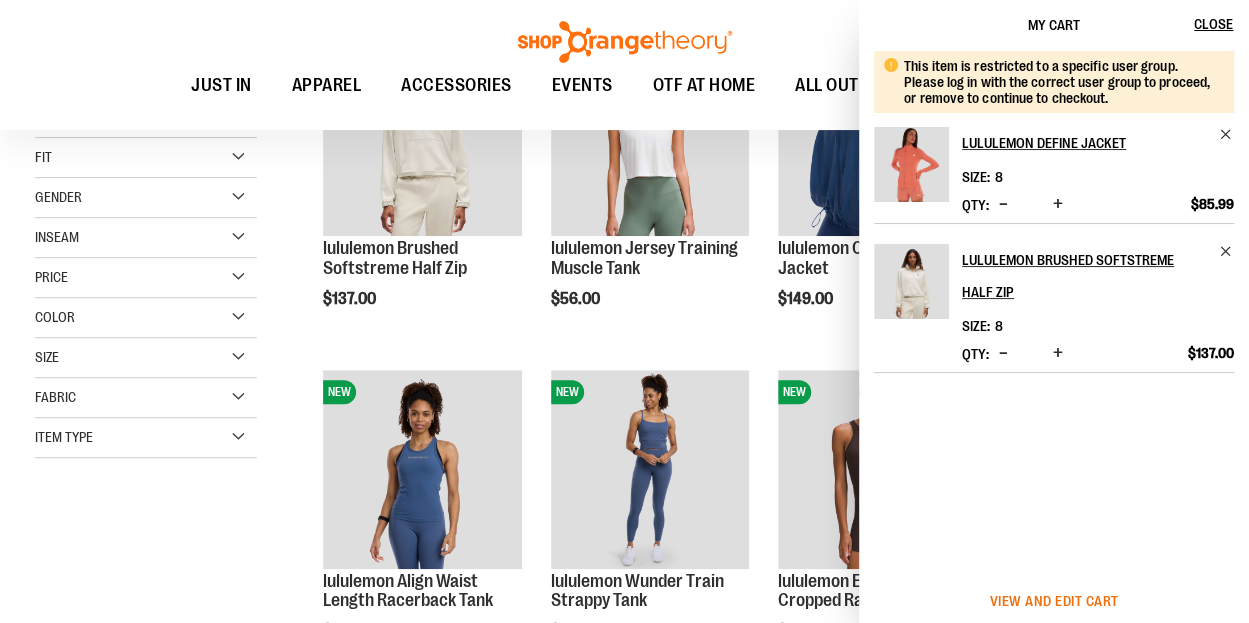 click on "View and edit cart" at bounding box center (1054, 601) 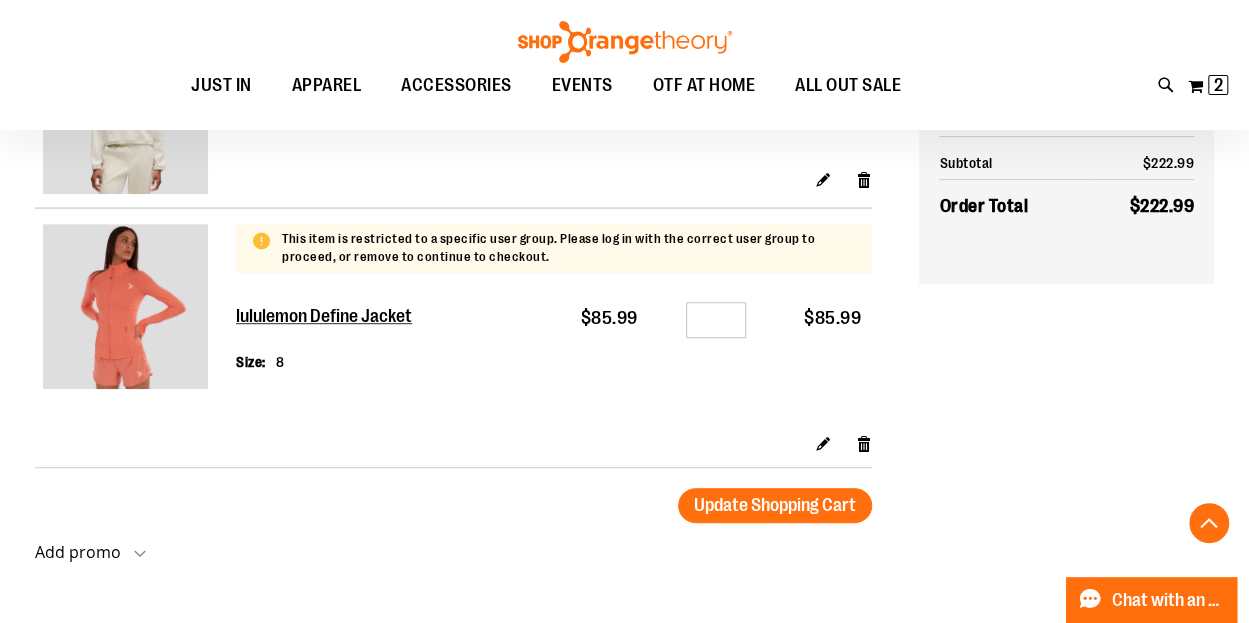scroll, scrollTop: 394, scrollLeft: 0, axis: vertical 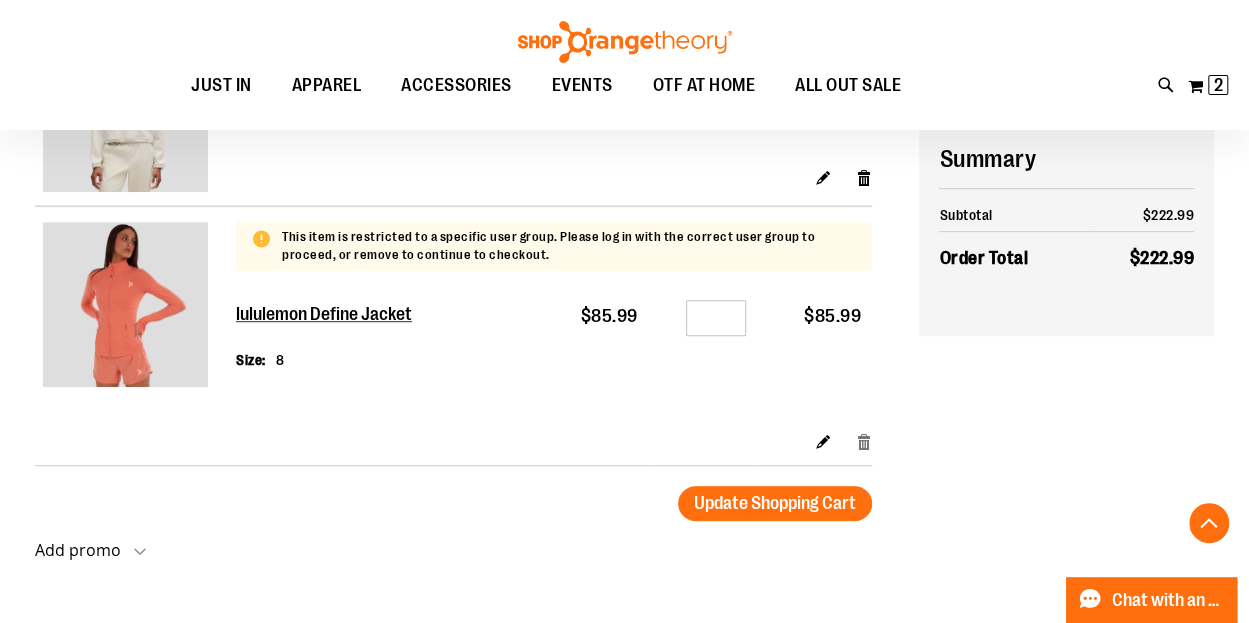 click on "Remove item" at bounding box center [864, 440] 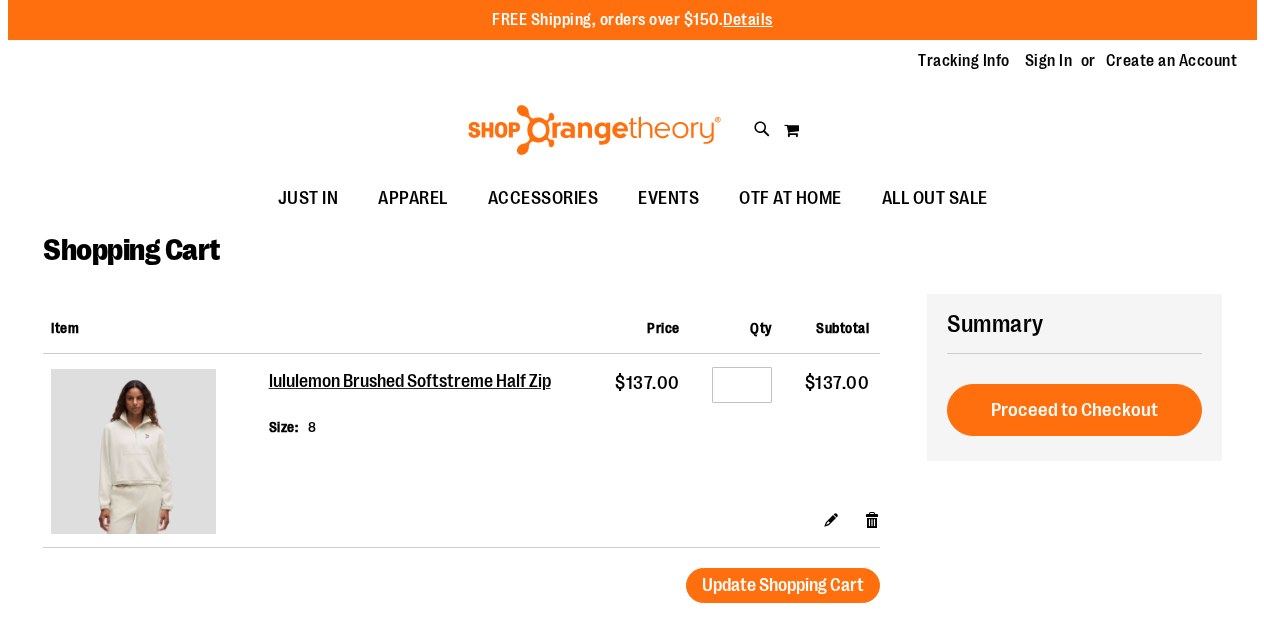 scroll, scrollTop: 0, scrollLeft: 0, axis: both 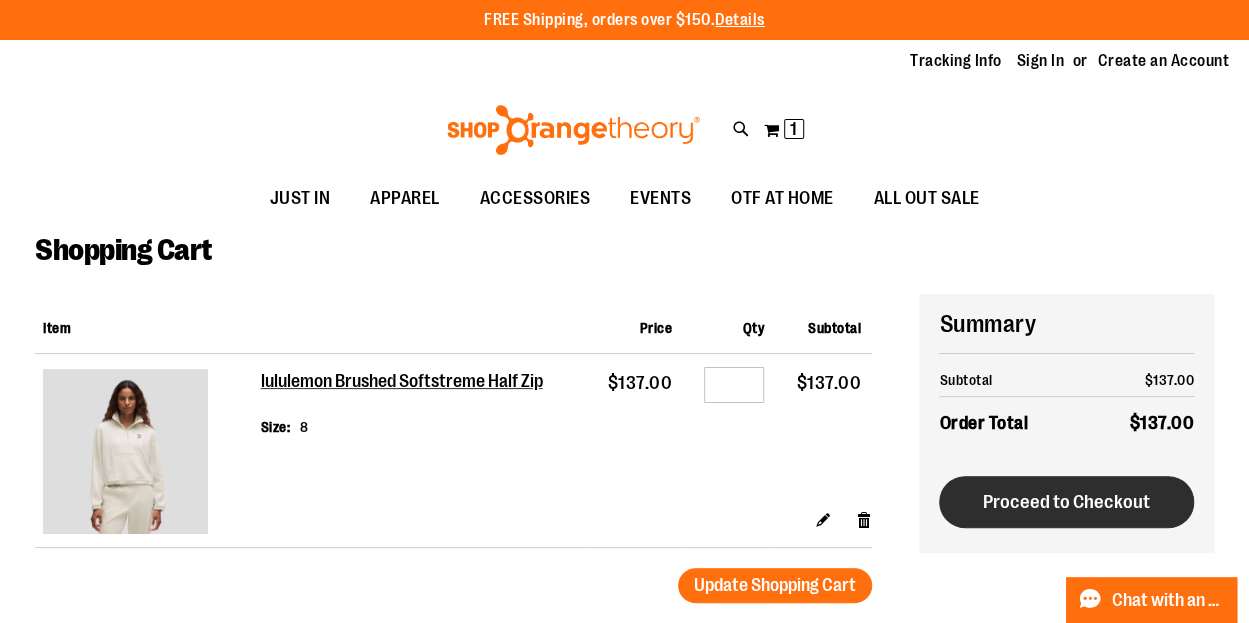 click on "Proceed to Checkout" at bounding box center [1066, 502] 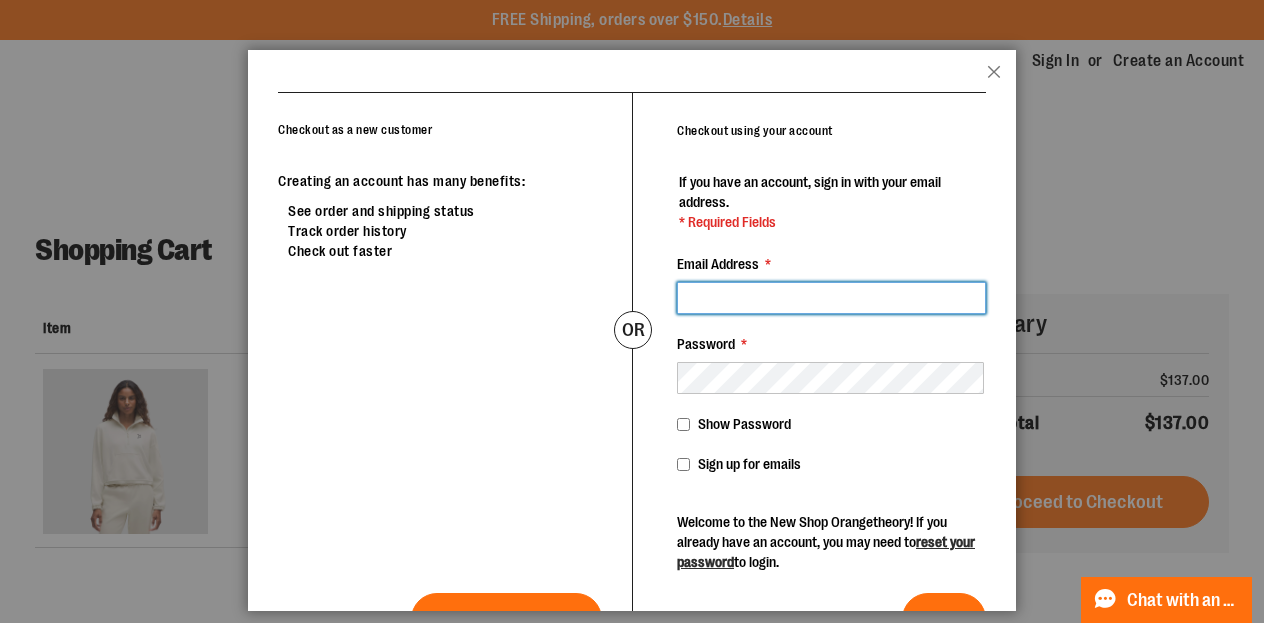 click on "Email Address *" at bounding box center [831, 298] 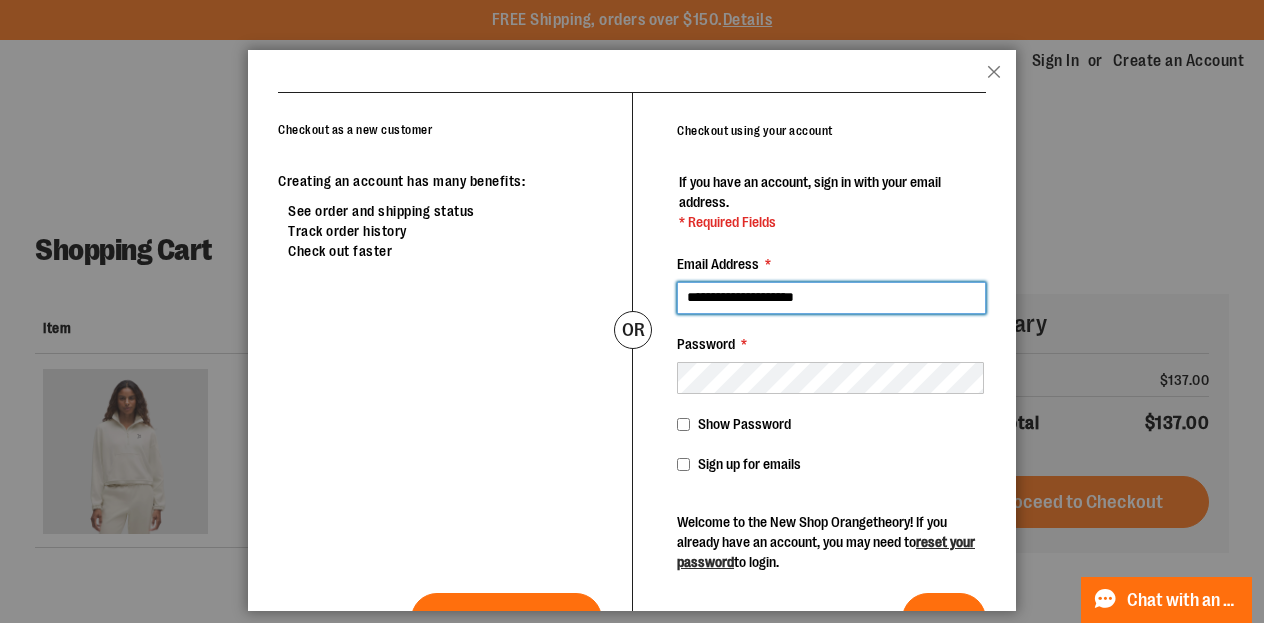 type on "**********" 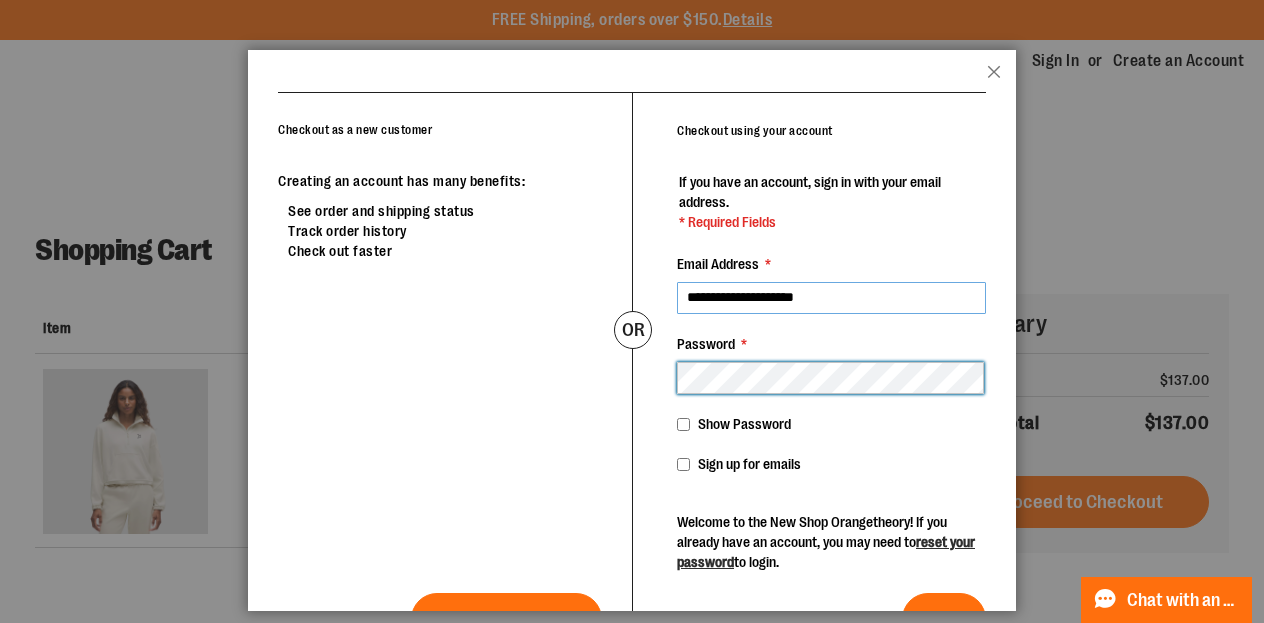 click on "Sign In" at bounding box center (944, 619) 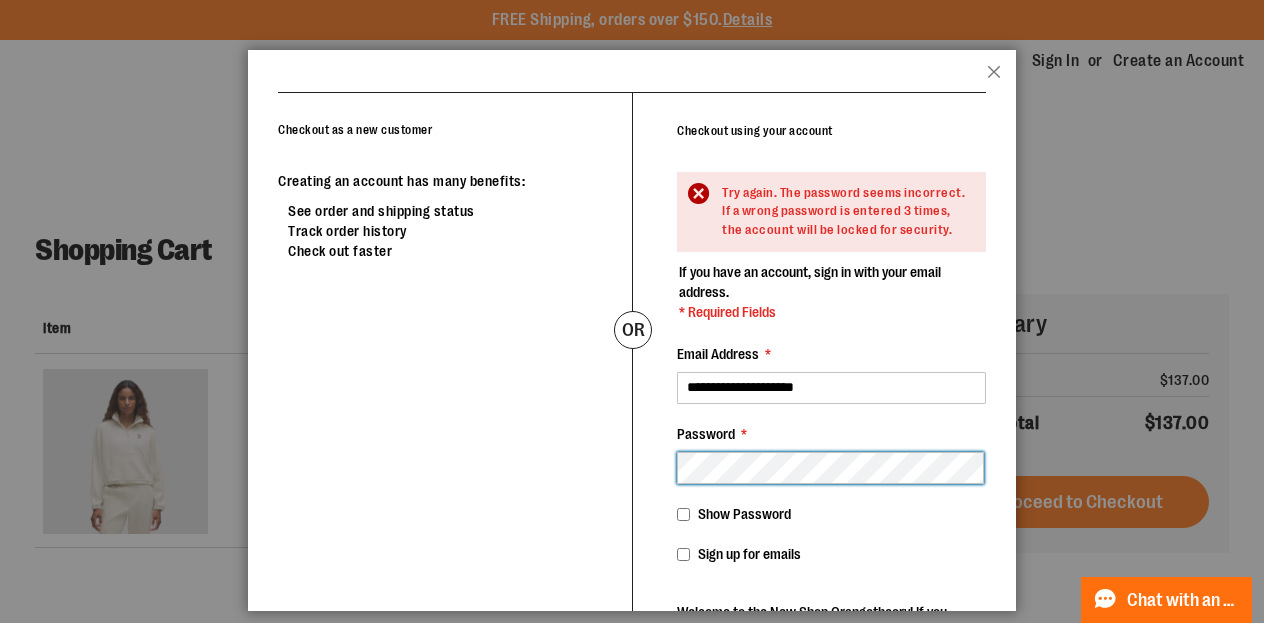 click on "Sign In" at bounding box center [944, 709] 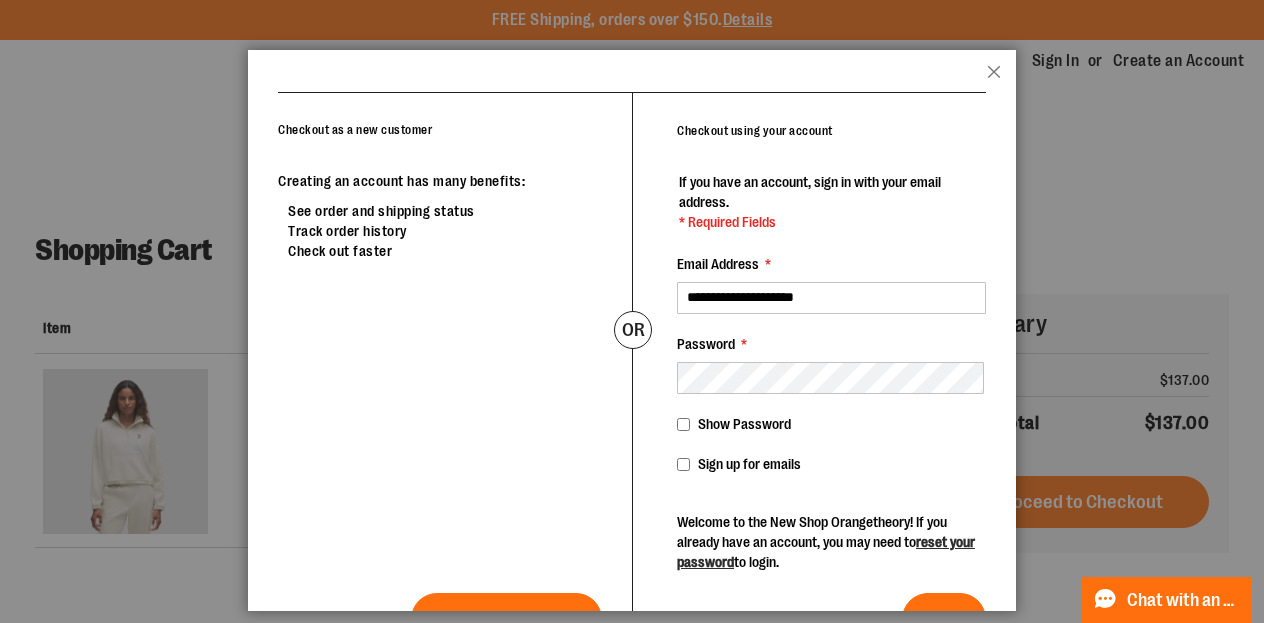 click on "Show Password" at bounding box center (744, 424) 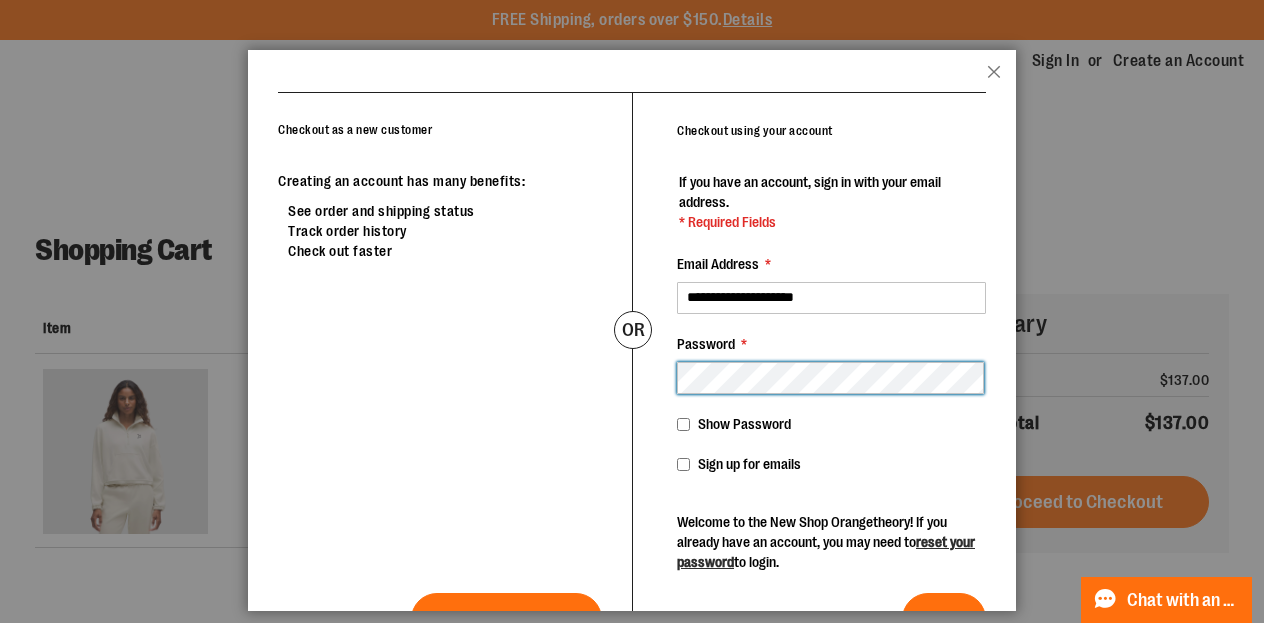 click on "Sign In" at bounding box center (944, 619) 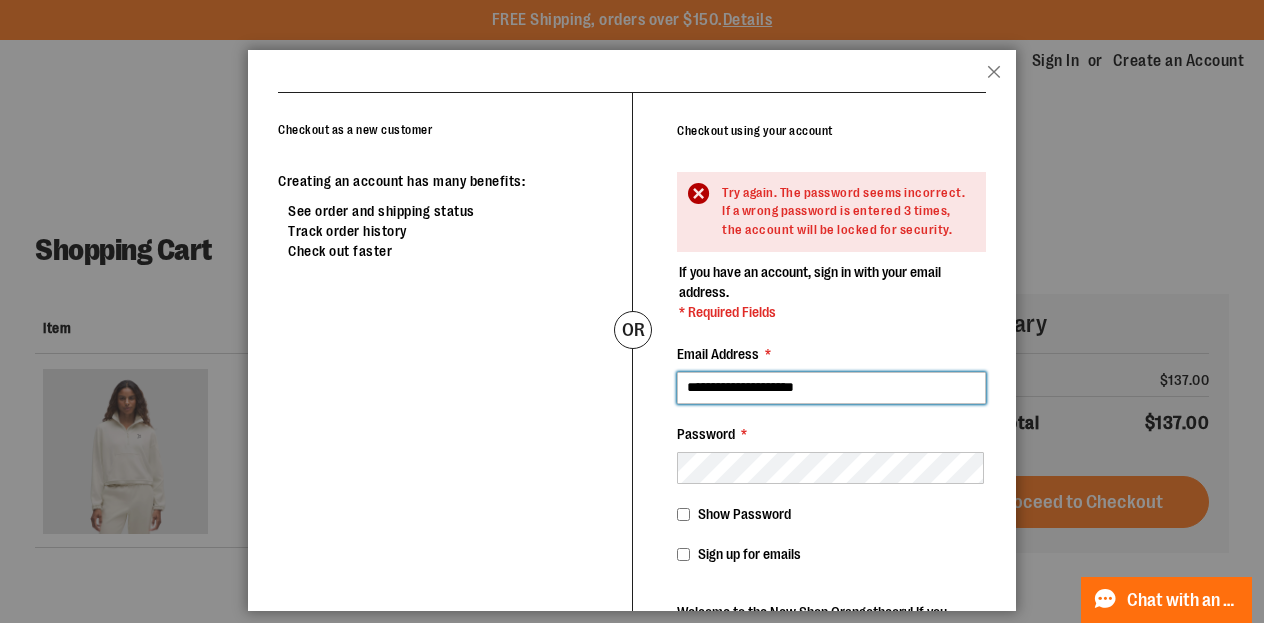 click on "**********" at bounding box center (831, 388) 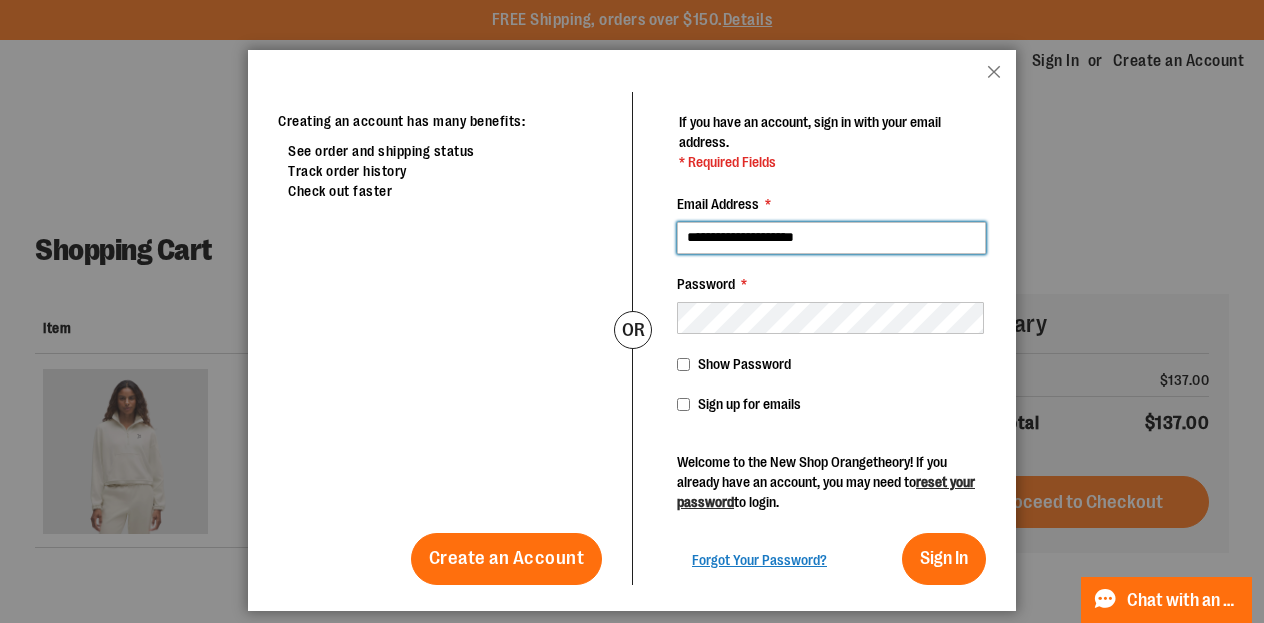 scroll, scrollTop: 59, scrollLeft: 0, axis: vertical 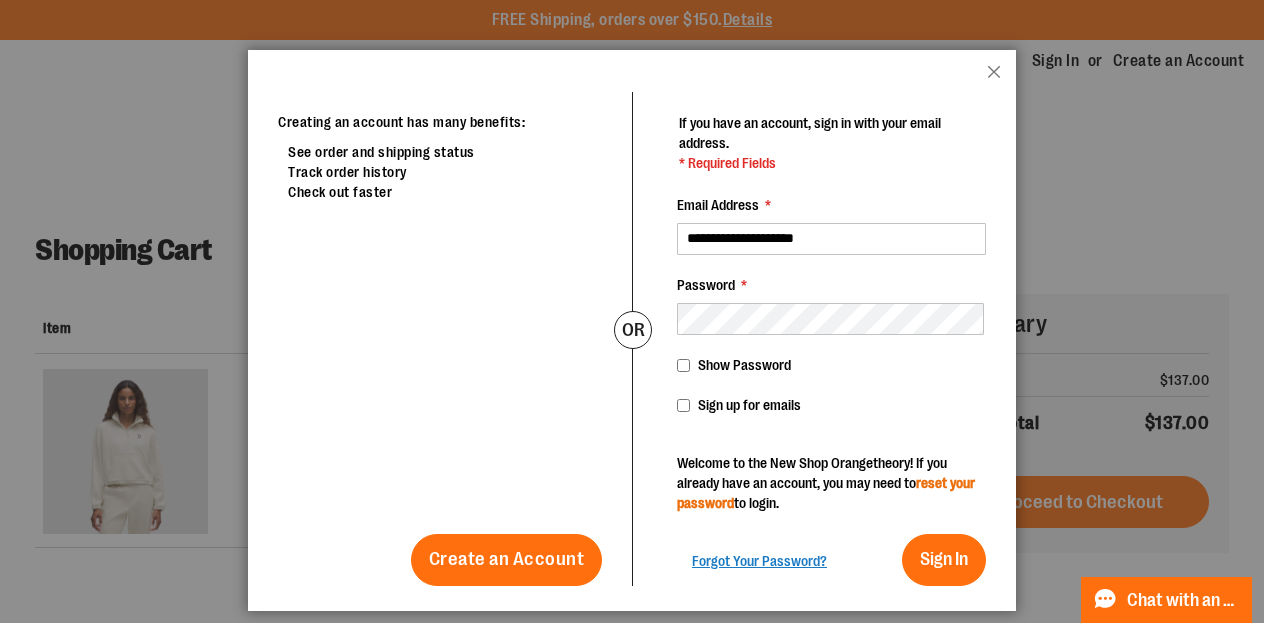 click on "reset your password" at bounding box center [826, 493] 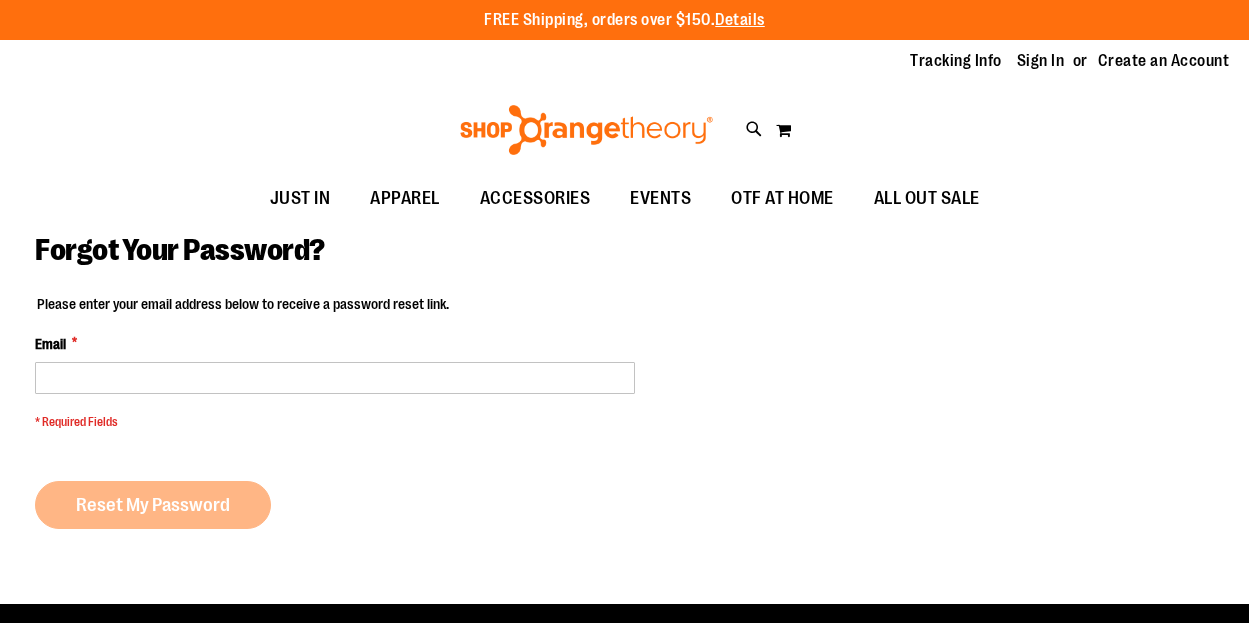 scroll, scrollTop: 0, scrollLeft: 0, axis: both 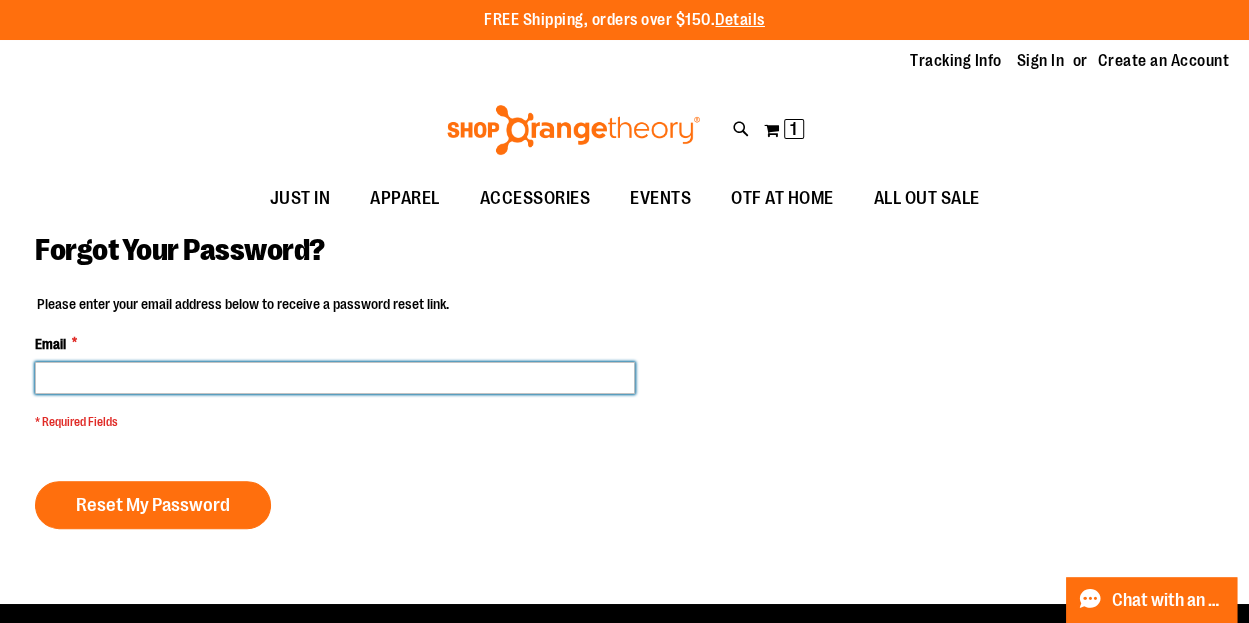 click on "Email *" at bounding box center [335, 378] 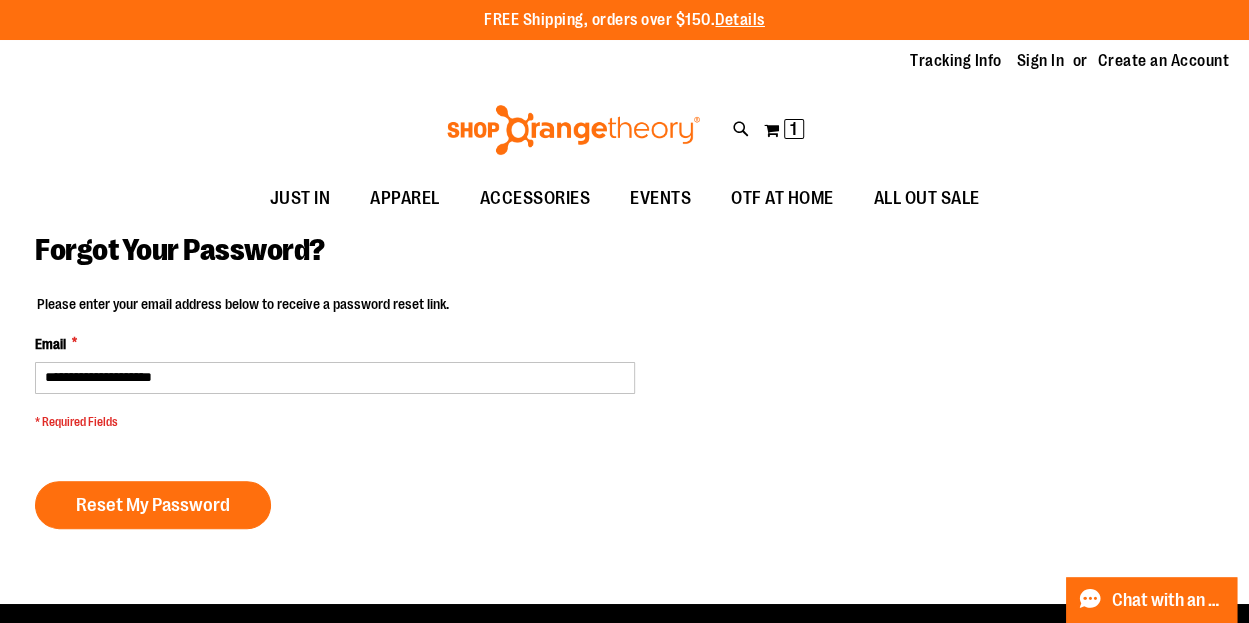 click on "Please enter your email address below to receive a password reset link.
Email *
[EMAIL]
* Required Fields
Reset My Password
Go back" at bounding box center (335, 411) 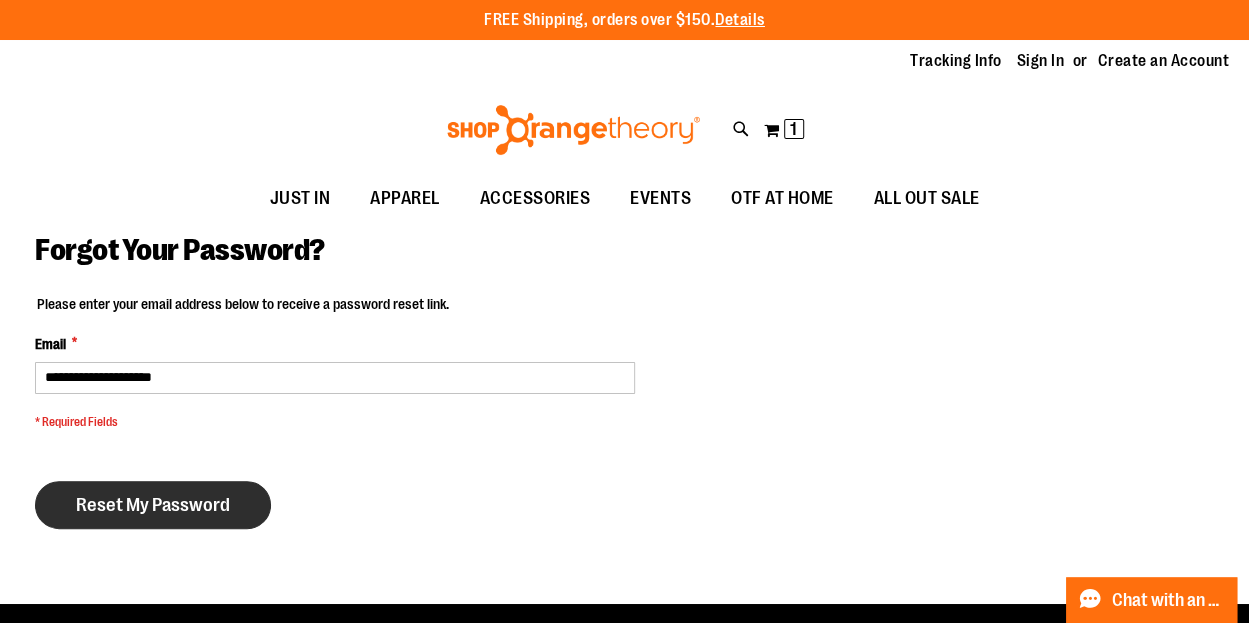 click on "Reset My Password" at bounding box center (153, 505) 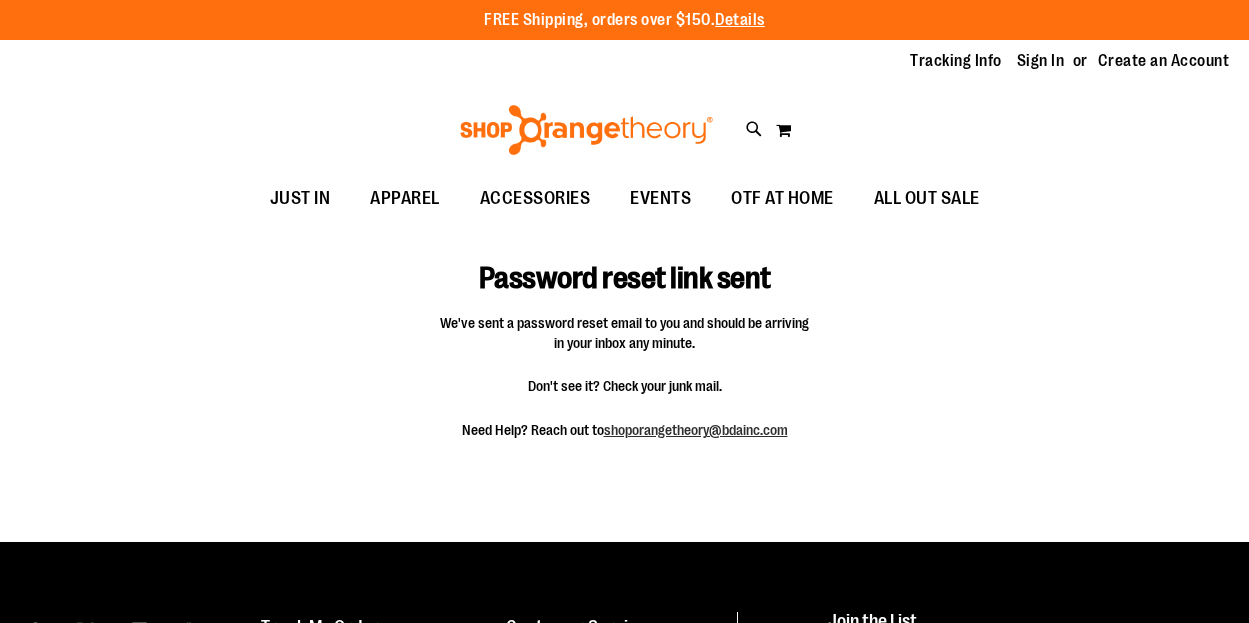 scroll, scrollTop: 0, scrollLeft: 0, axis: both 